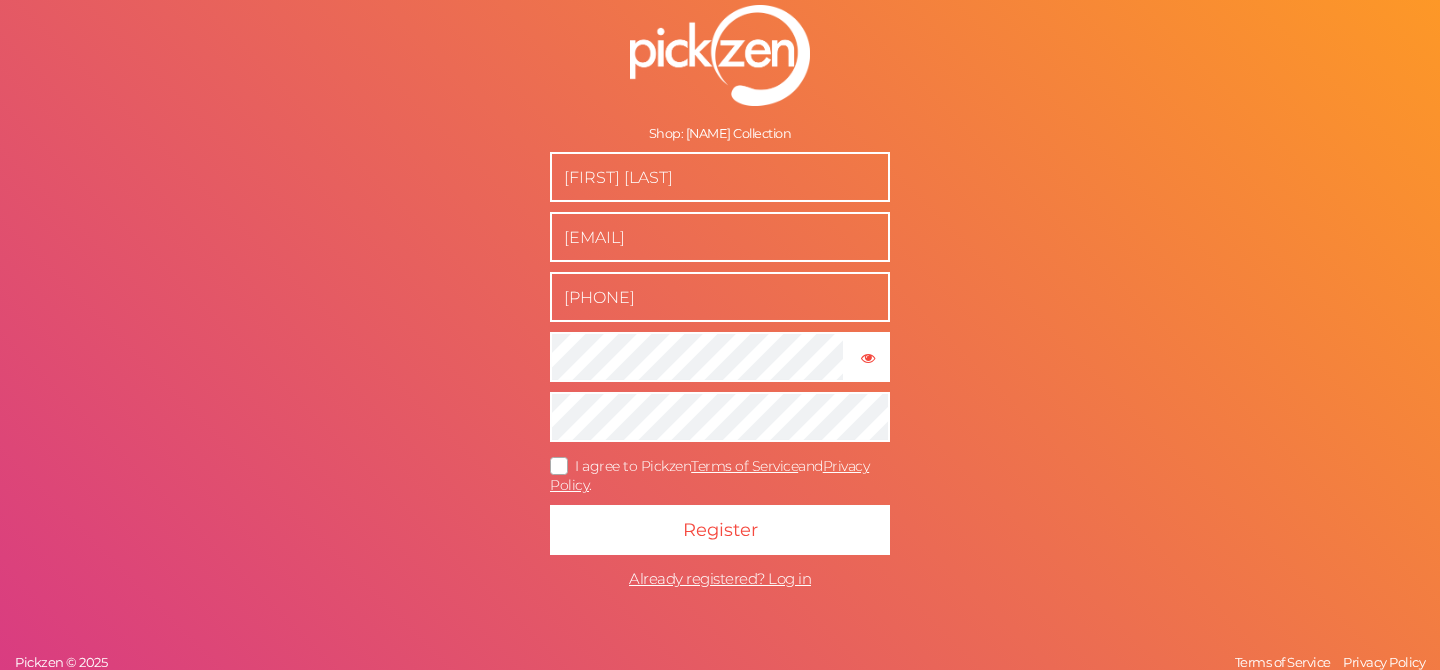 scroll, scrollTop: 0, scrollLeft: 0, axis: both 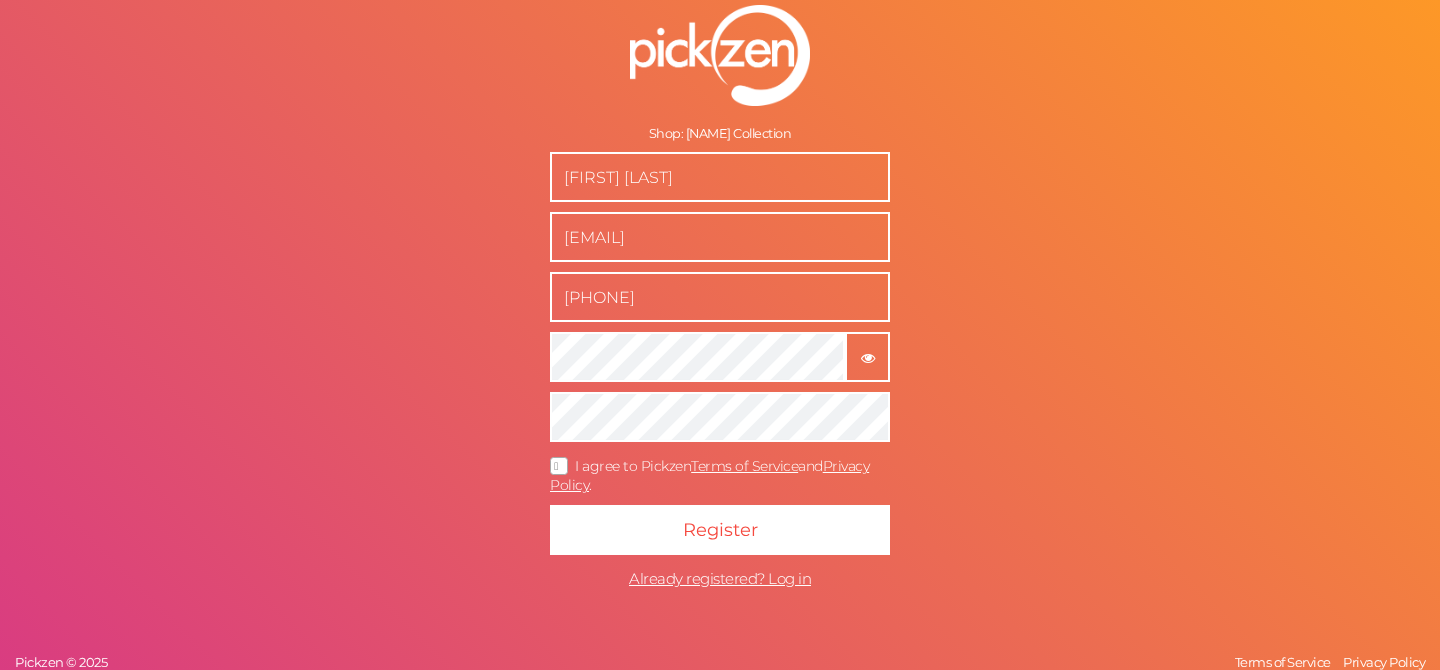 click on "× Show password" at bounding box center (867, 357) 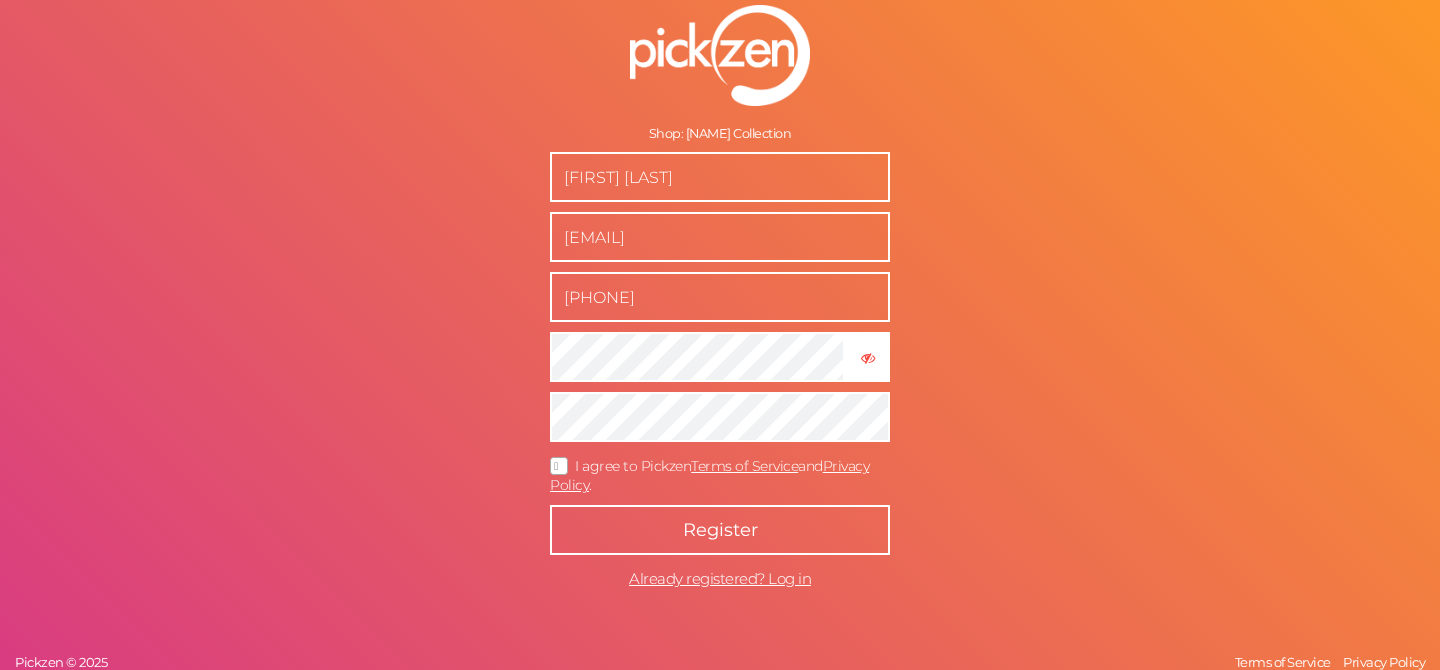 click on "Register" at bounding box center [720, 530] 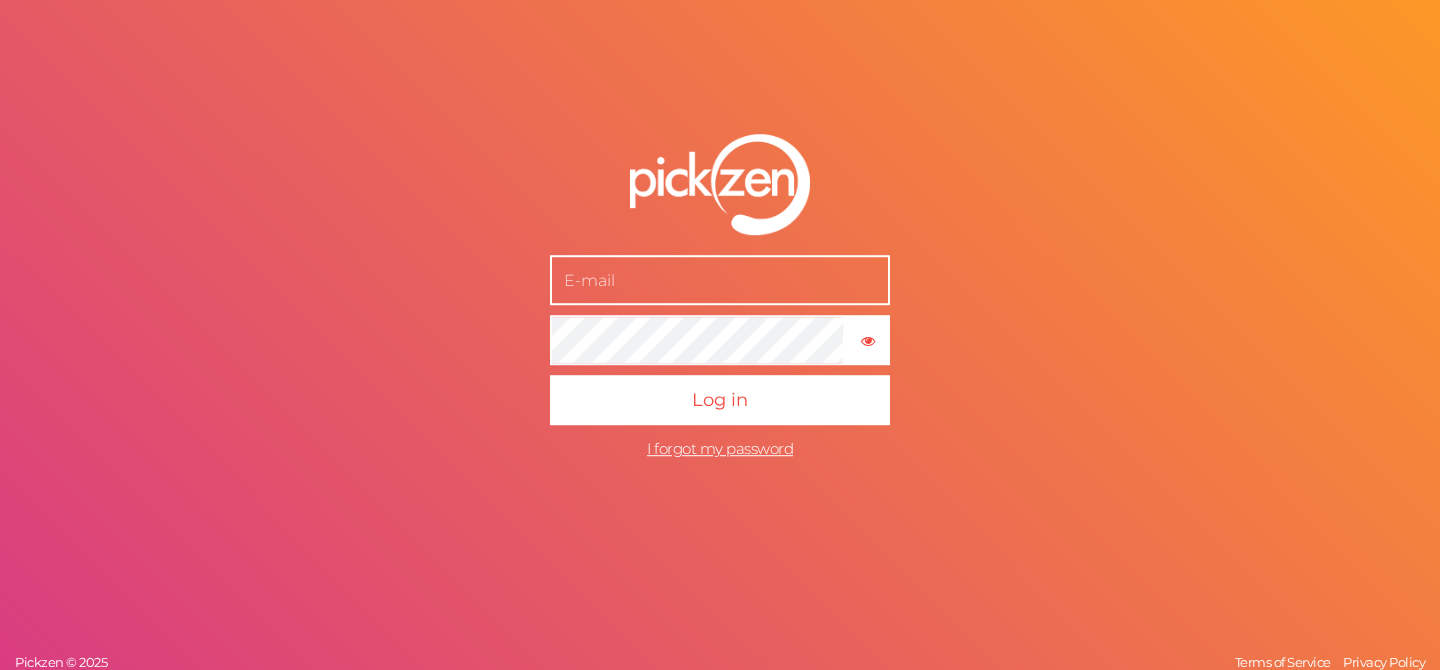 scroll, scrollTop: 0, scrollLeft: 0, axis: both 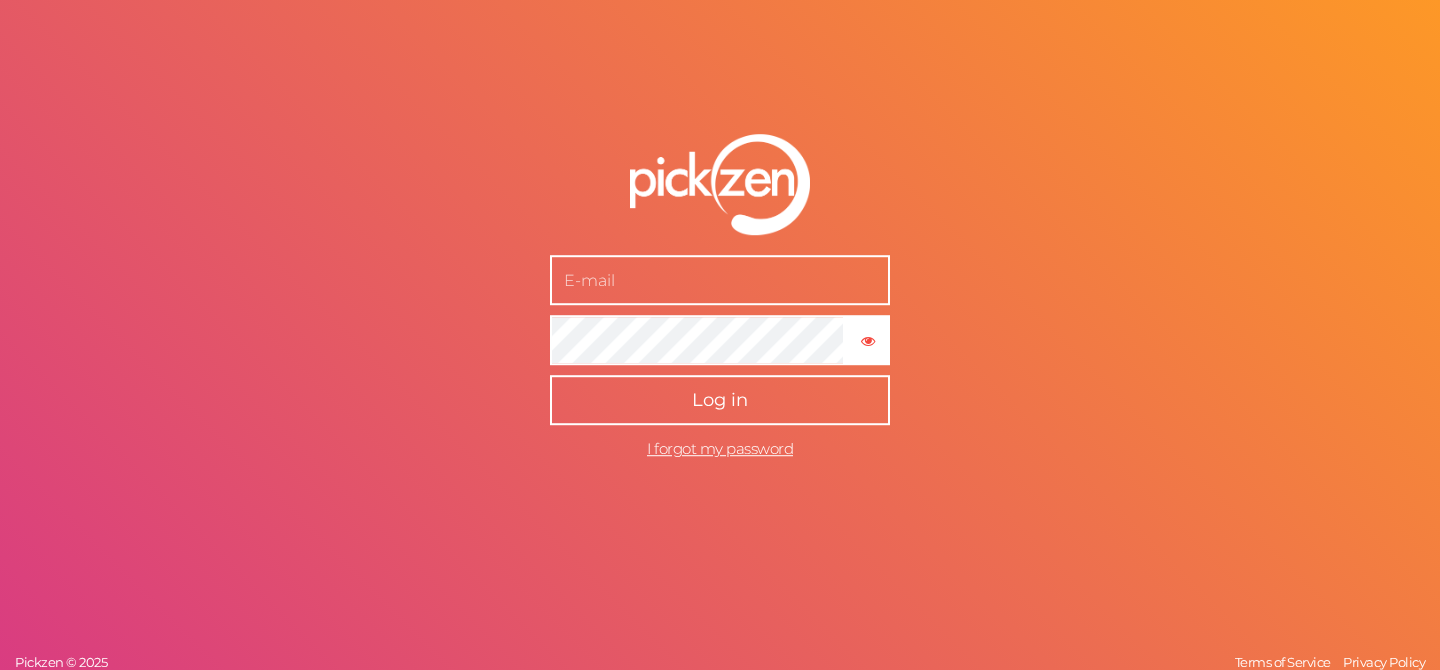 type on "[EMAIL]" 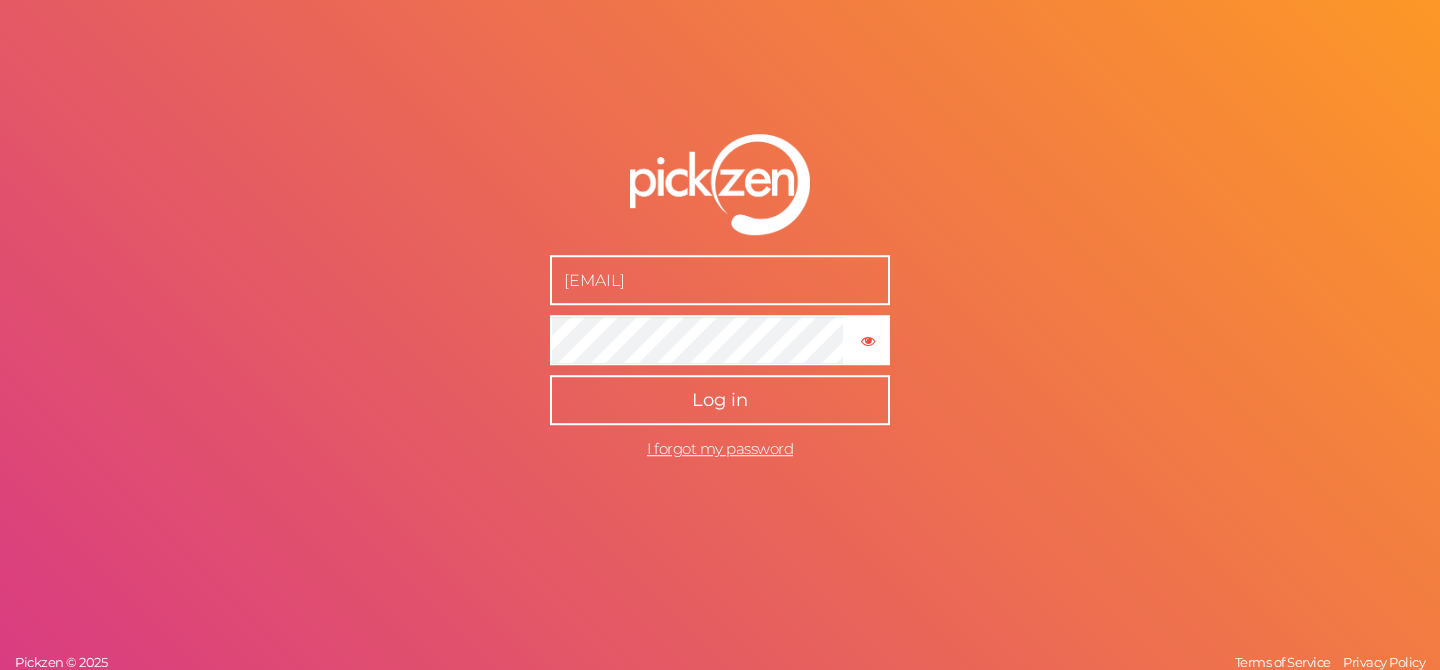 click on "Log in" at bounding box center (720, 401) 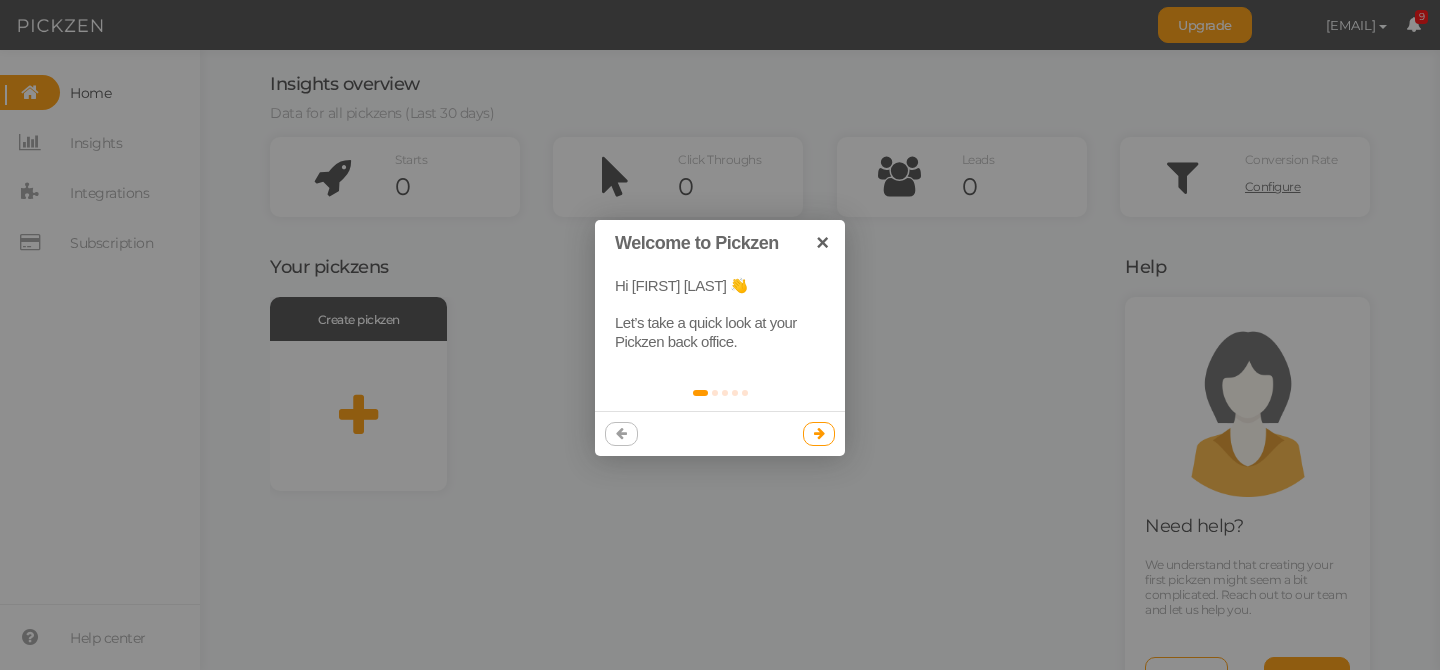 click at bounding box center [819, 433] 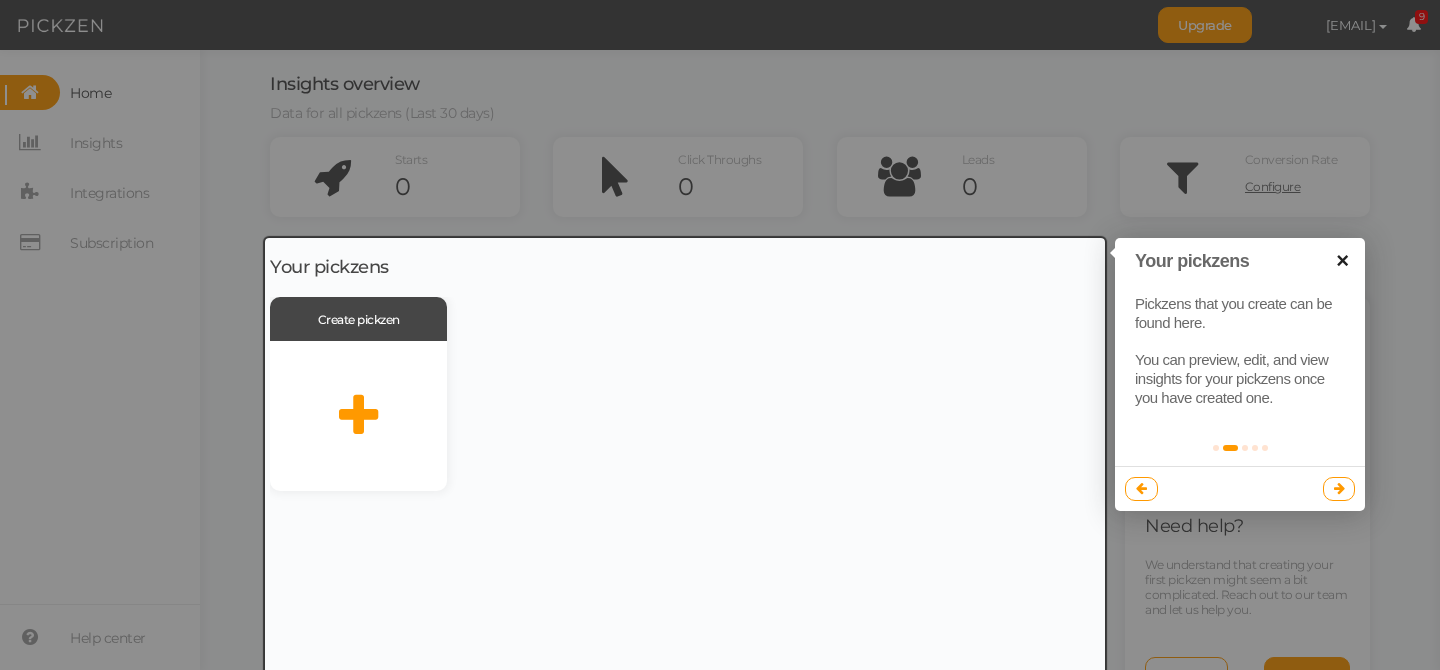 drag, startPoint x: 1342, startPoint y: 262, endPoint x: 687, endPoint y: 235, distance: 655.5563 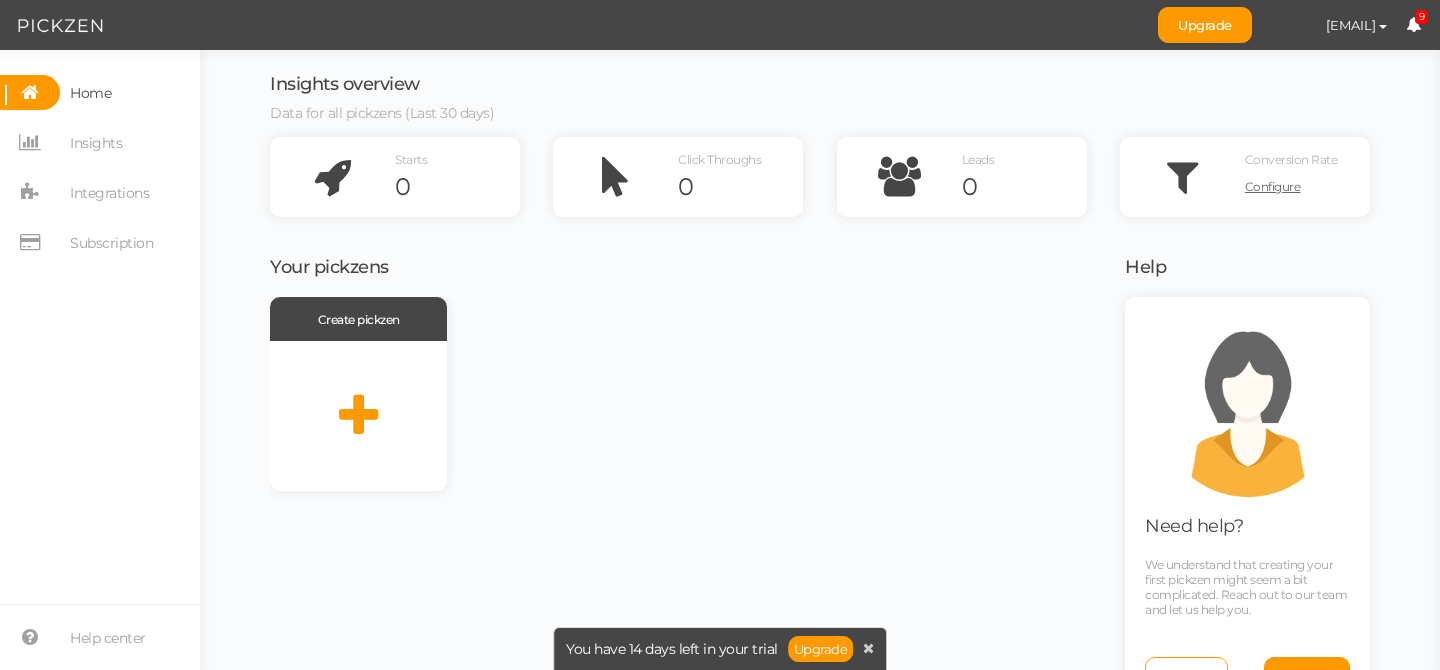 click at bounding box center [358, 416] 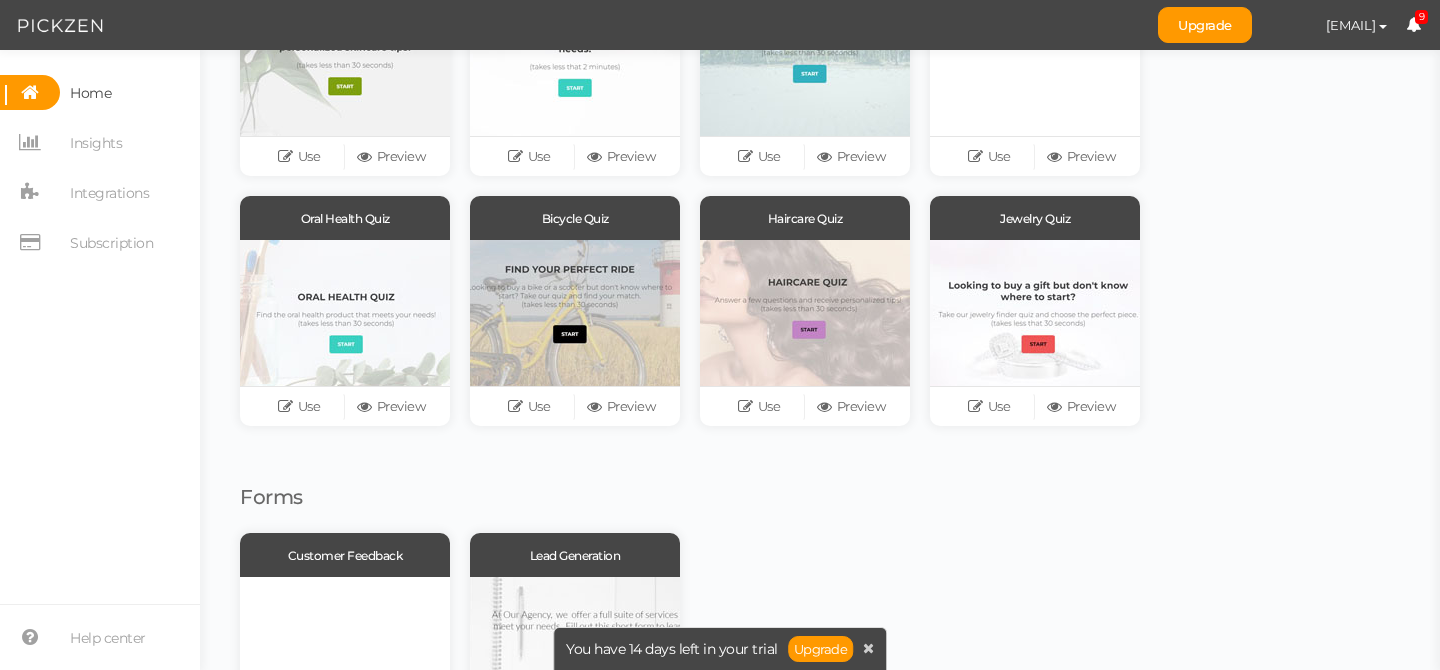 scroll, scrollTop: 310, scrollLeft: 0, axis: vertical 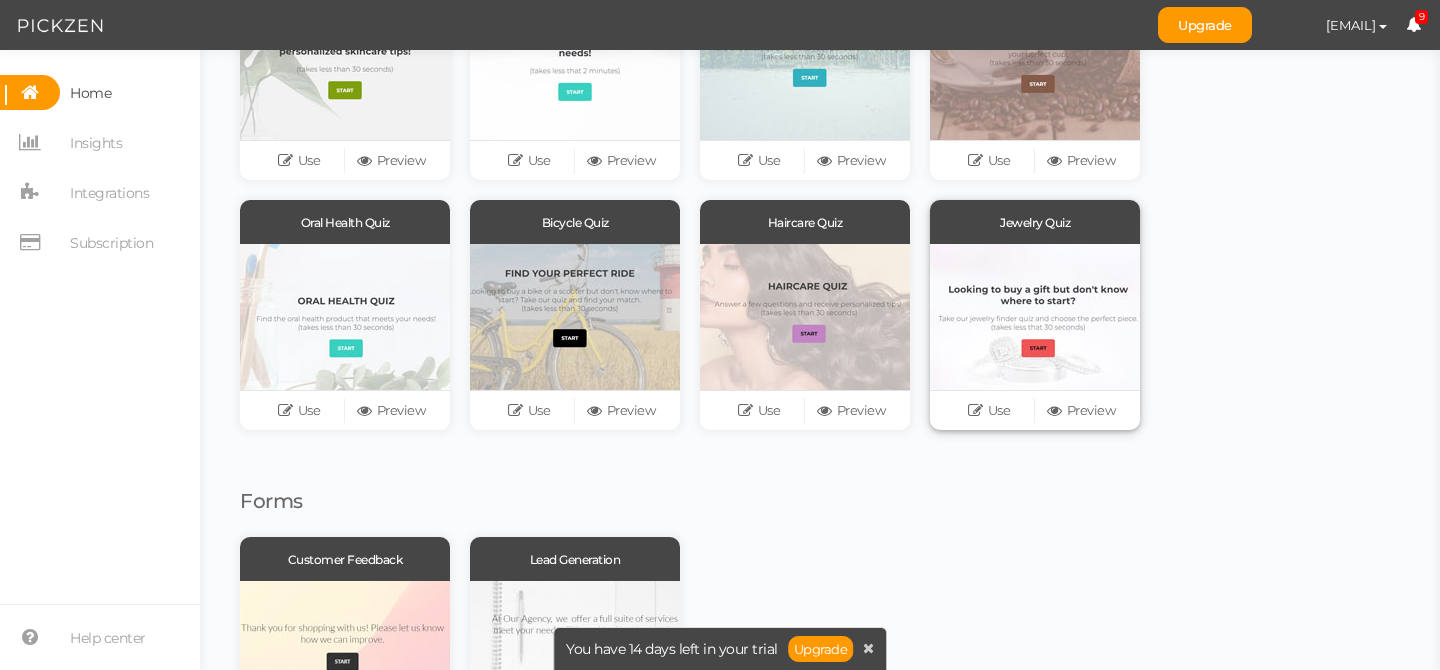 click at bounding box center (1035, 317) 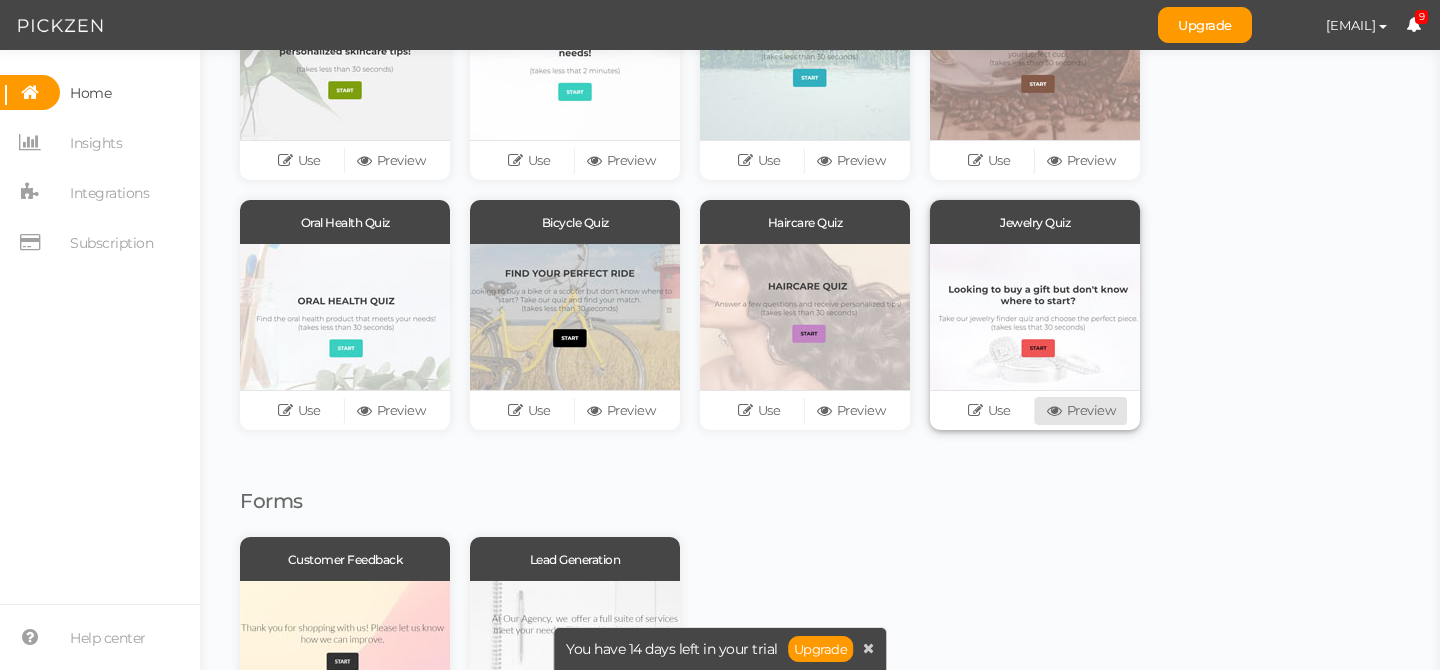 click on "Preview" at bounding box center [1081, 411] 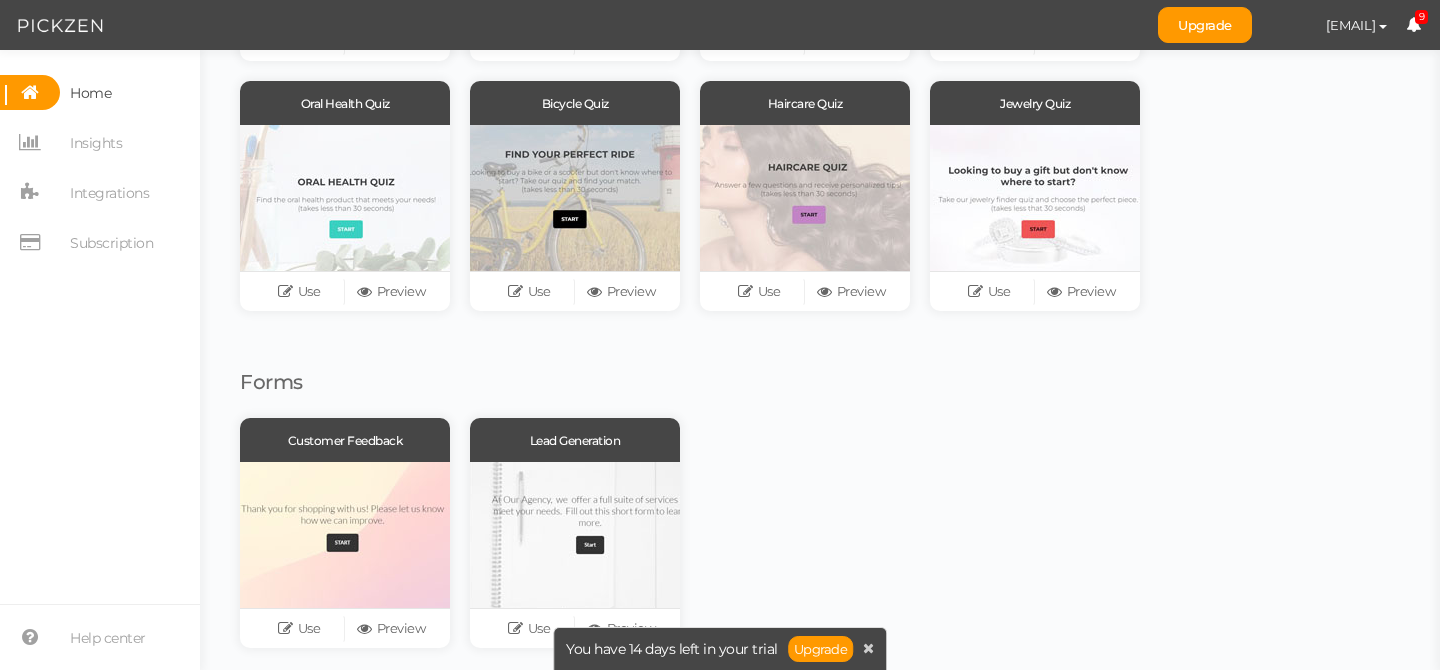 scroll, scrollTop: 437, scrollLeft: 0, axis: vertical 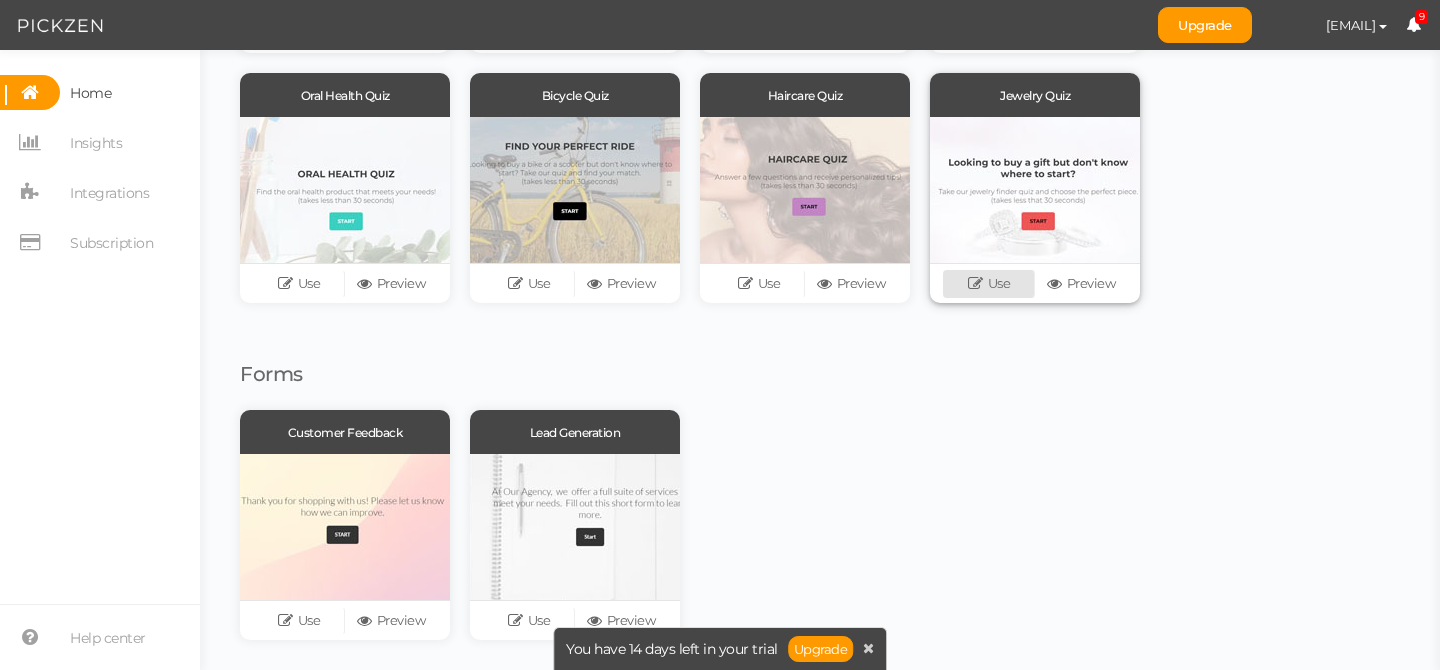 click on "Use" at bounding box center (989, 284) 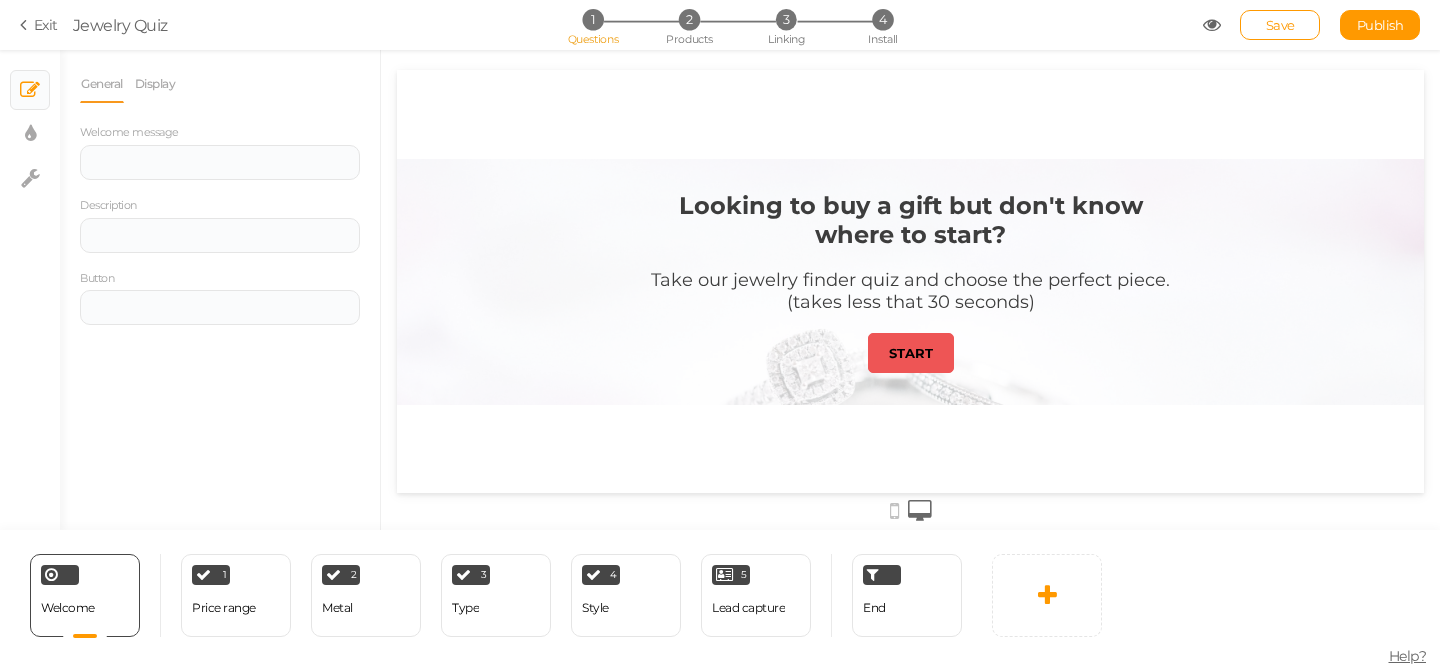 scroll, scrollTop: 0, scrollLeft: 0, axis: both 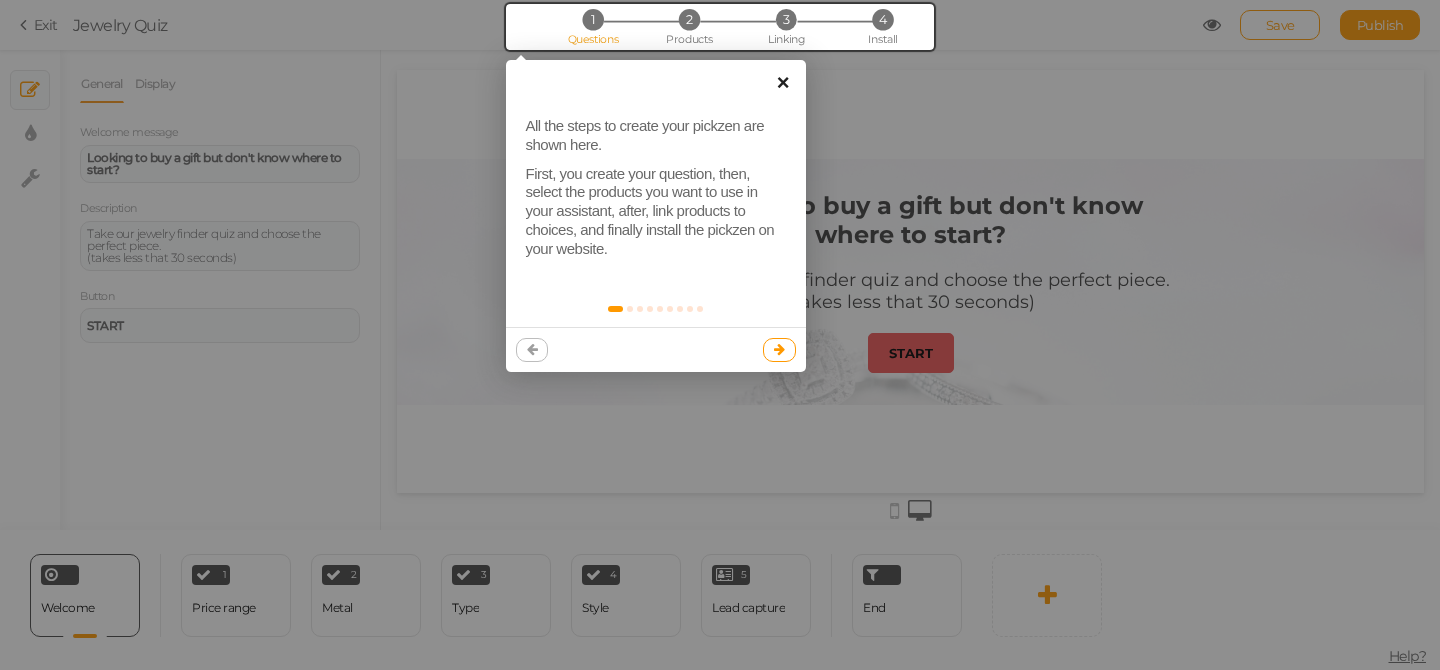 click on "×" at bounding box center (783, 82) 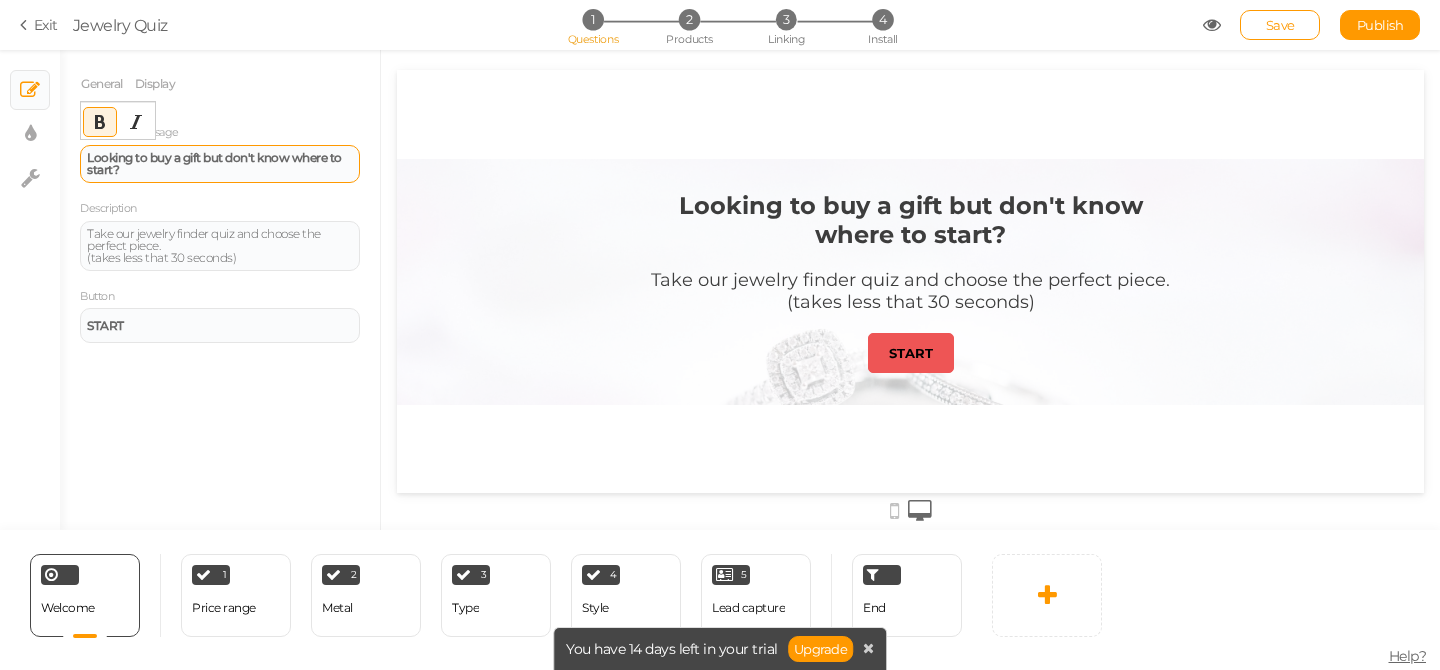 click on "Looking to buy a gift but don't know where to start?" at bounding box center [220, 164] 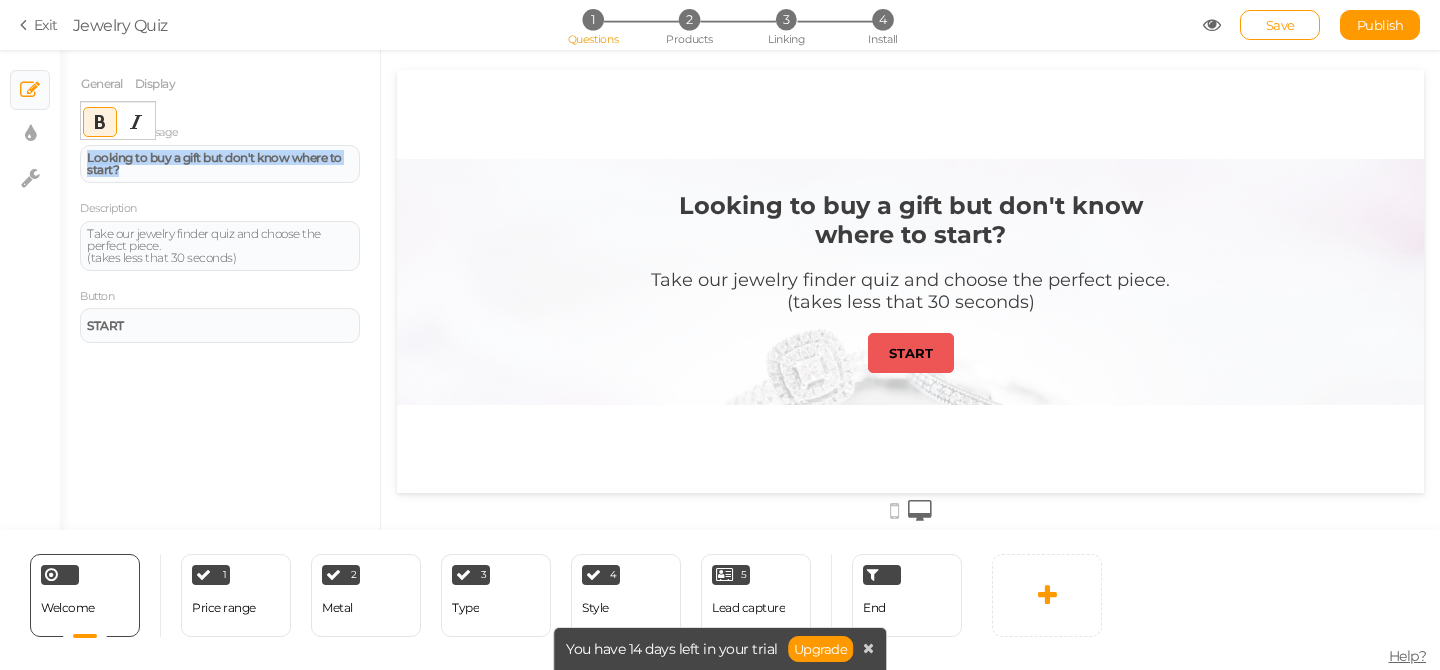 drag, startPoint x: 144, startPoint y: 176, endPoint x: 75, endPoint y: 153, distance: 72.73238 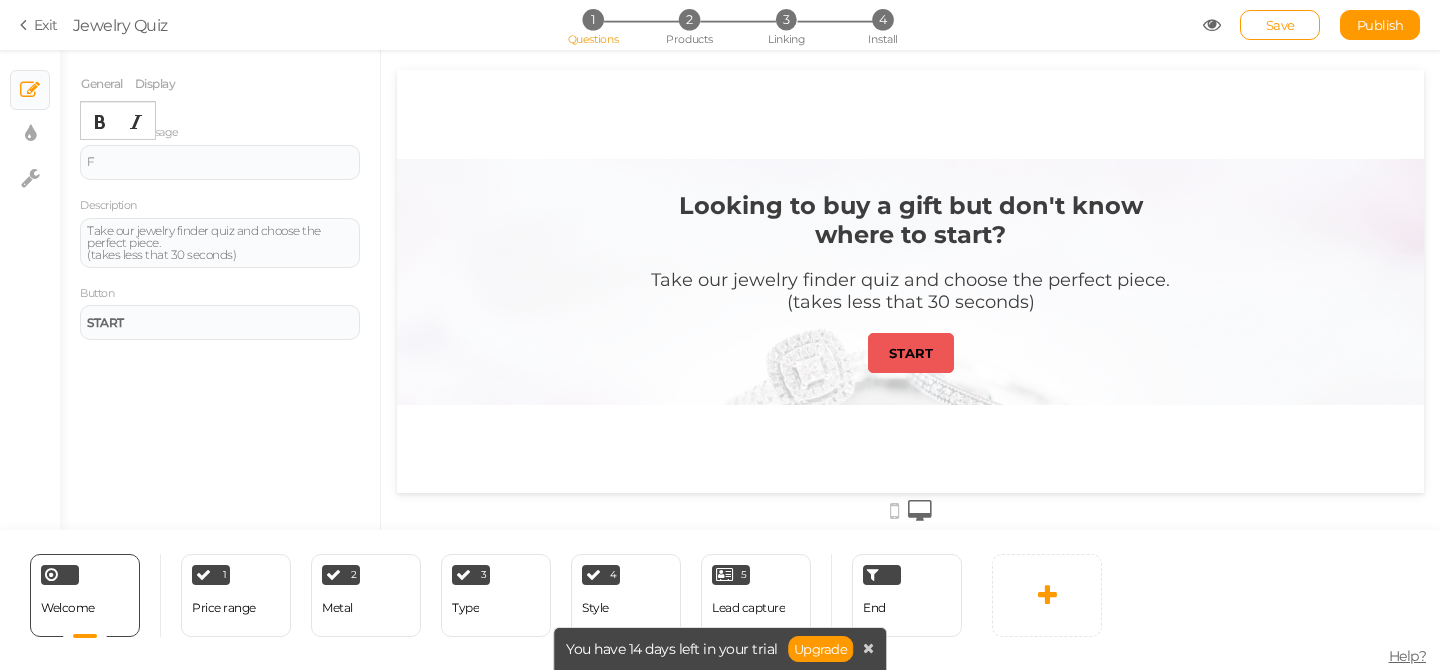 type 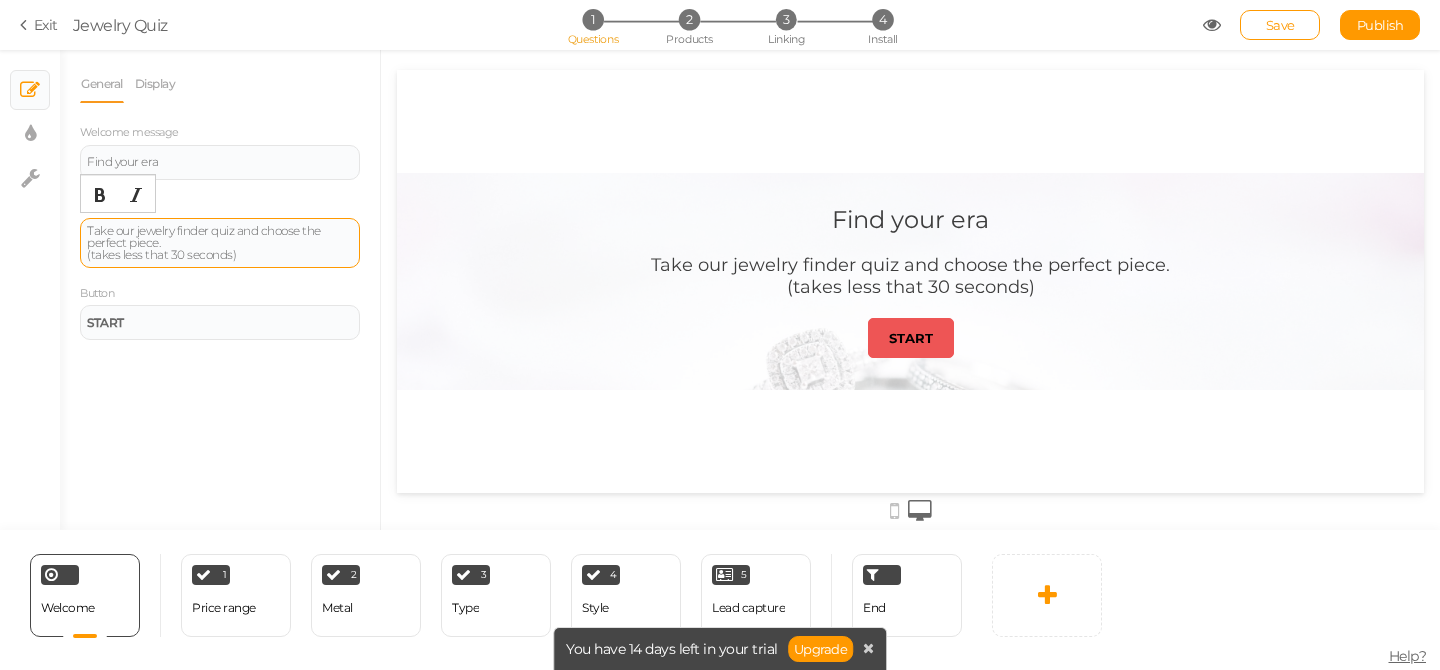 click on "Take our jewelry finder quiz and choose the perfect piece. (takes less that 30 seconds)" at bounding box center [220, 243] 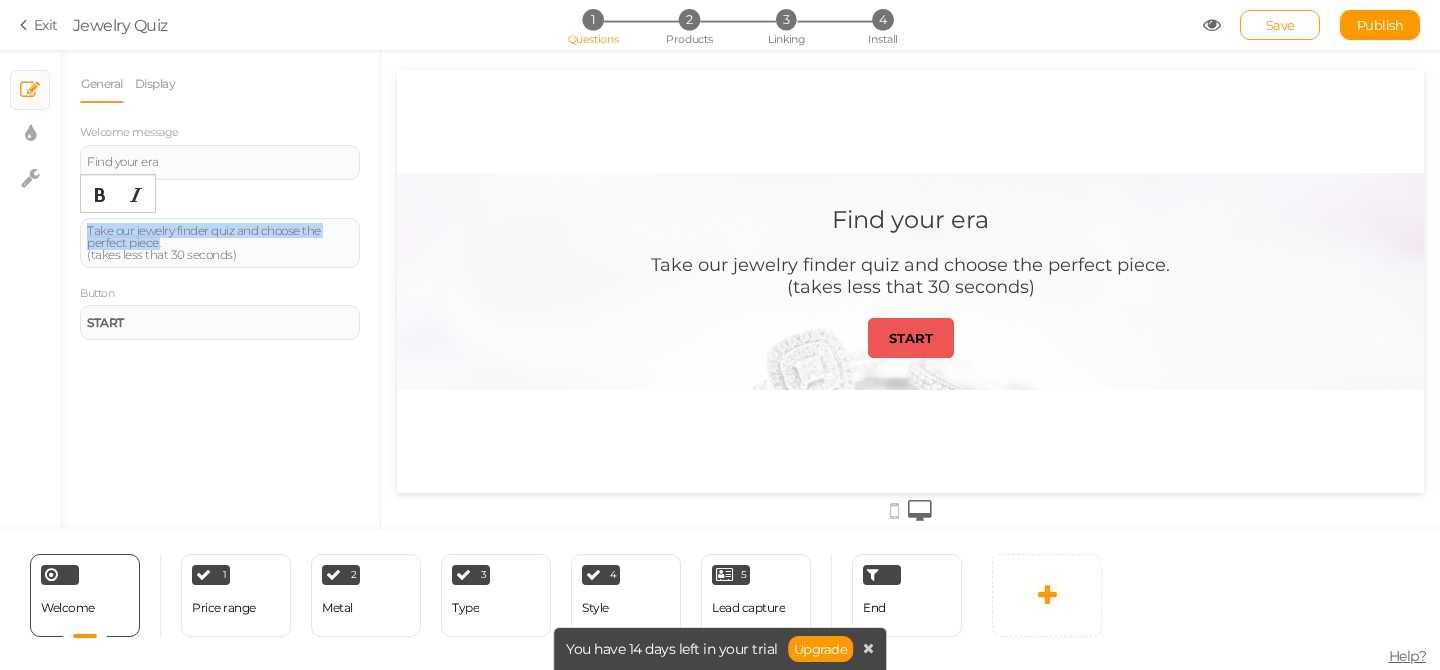 drag, startPoint x: 198, startPoint y: 241, endPoint x: 66, endPoint y: 228, distance: 132.63861 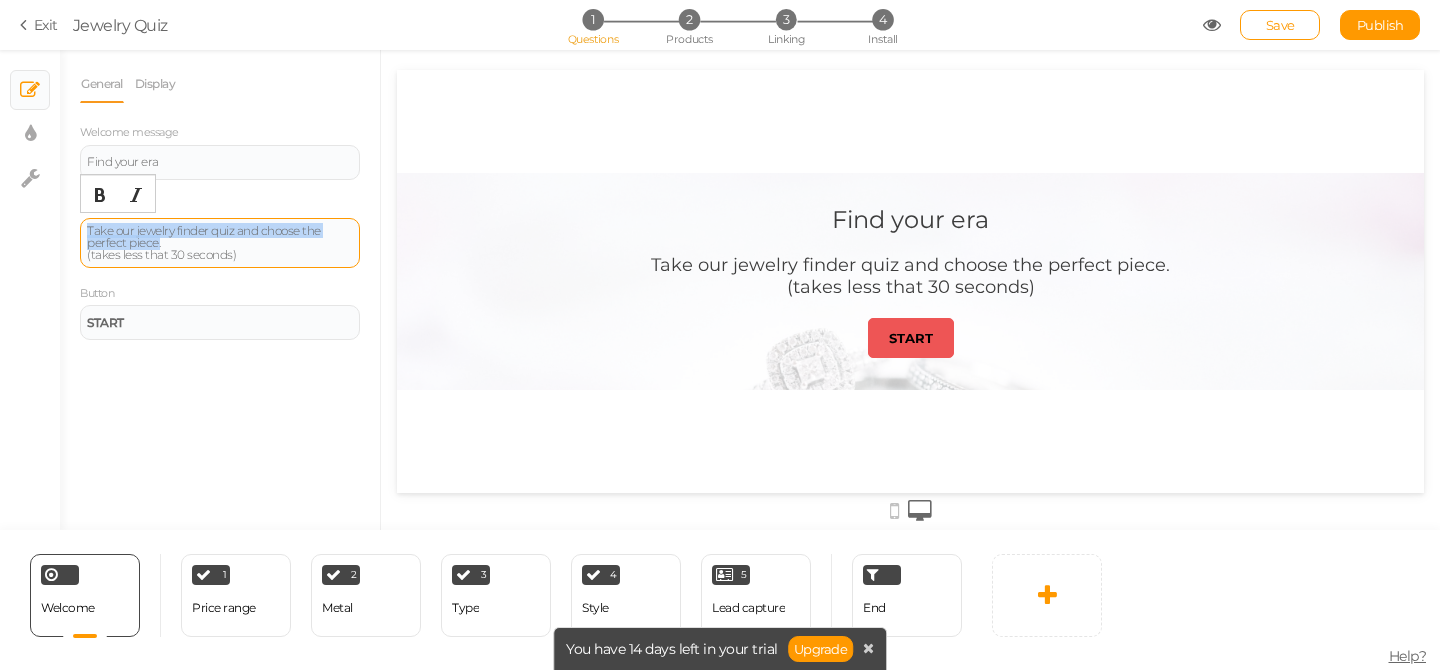 click on "Take our jewelry finder quiz and choose the perfect piece. (takes less that 30 seconds)" at bounding box center (220, 243) 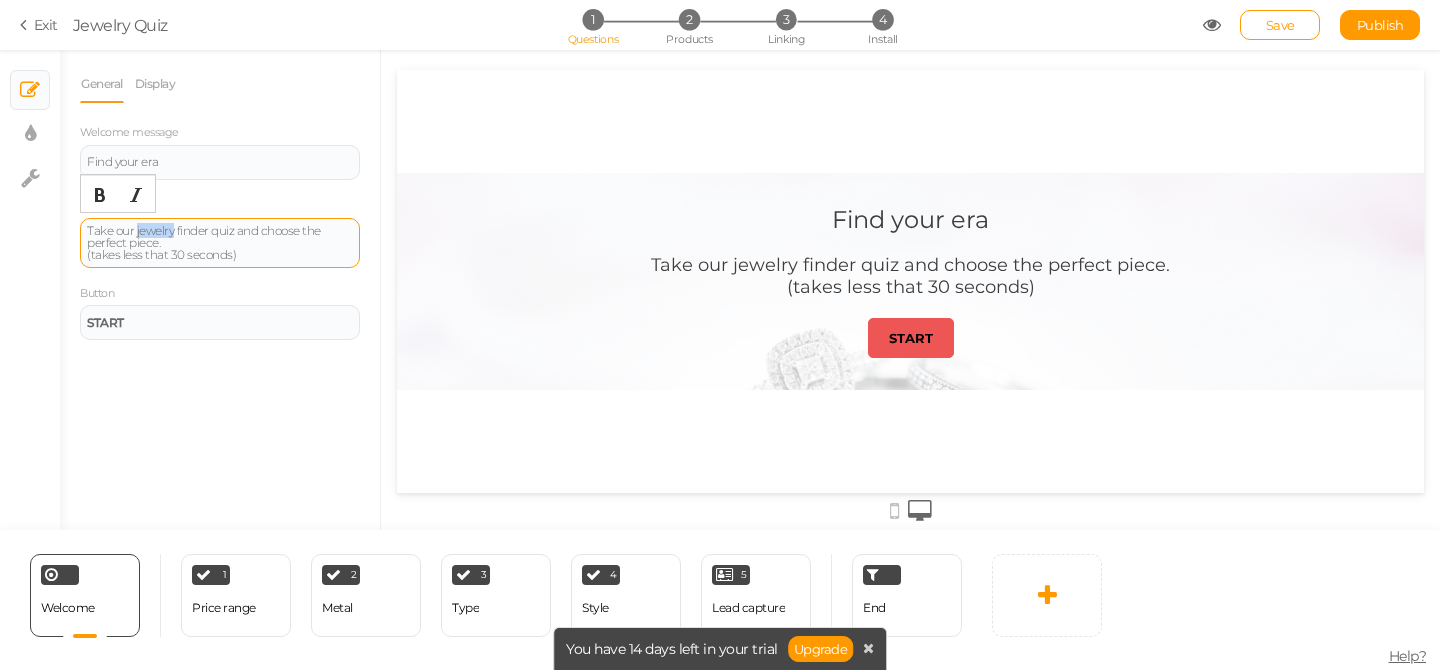 drag, startPoint x: 175, startPoint y: 230, endPoint x: 136, endPoint y: 231, distance: 39.012817 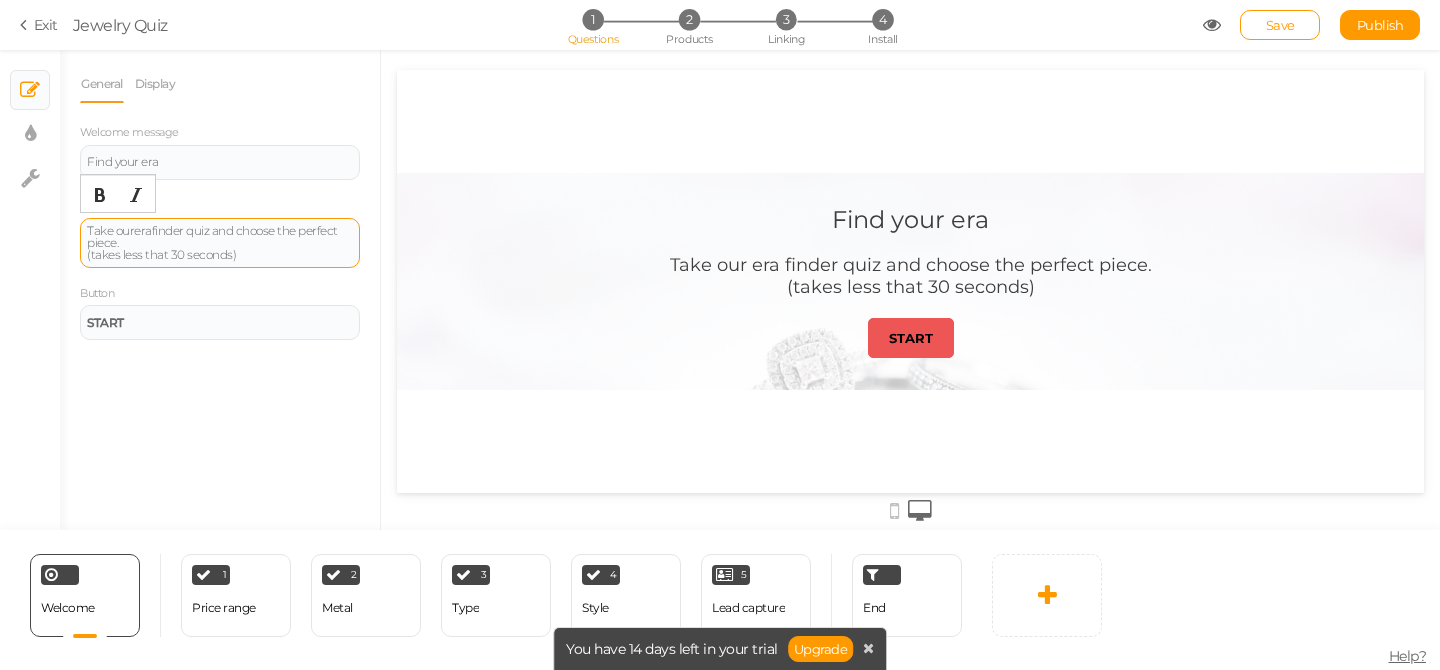 click on "Take our  era  finder quiz and choose the perfect piece. (takes less that 30 seconds)" at bounding box center (220, 243) 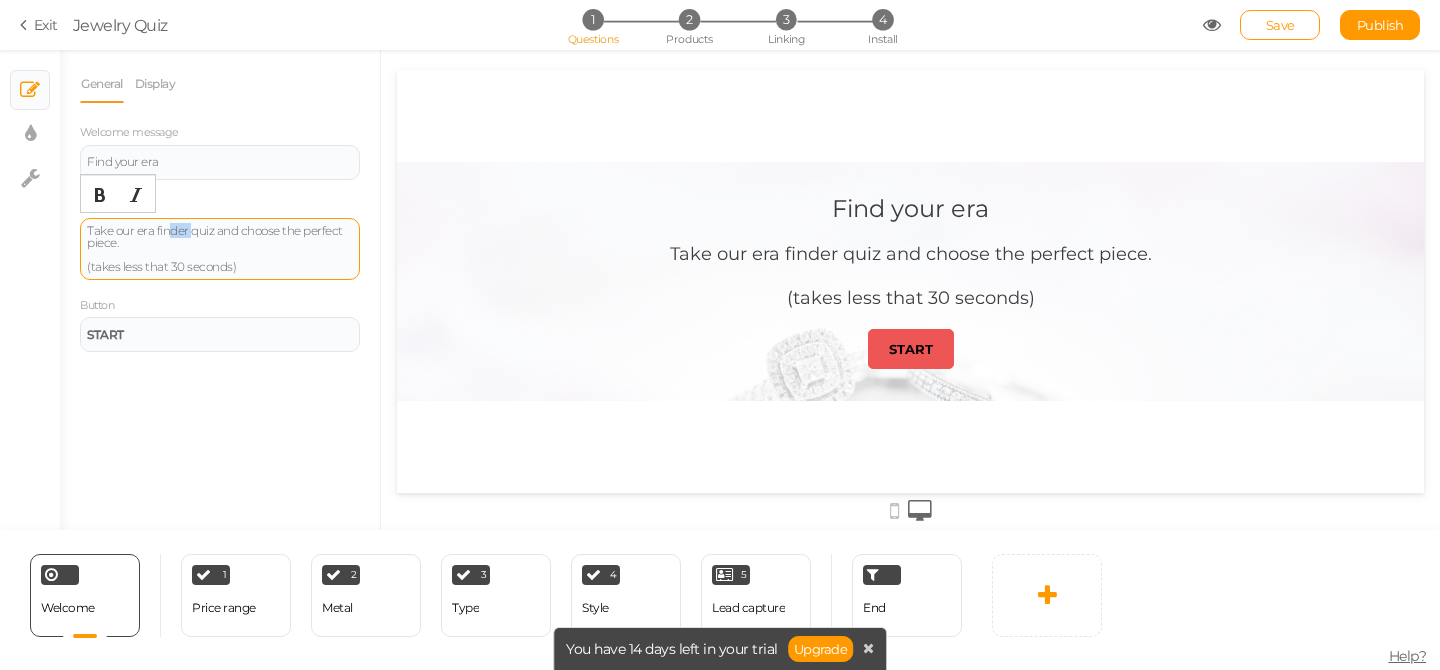 drag, startPoint x: 191, startPoint y: 230, endPoint x: 166, endPoint y: 230, distance: 25 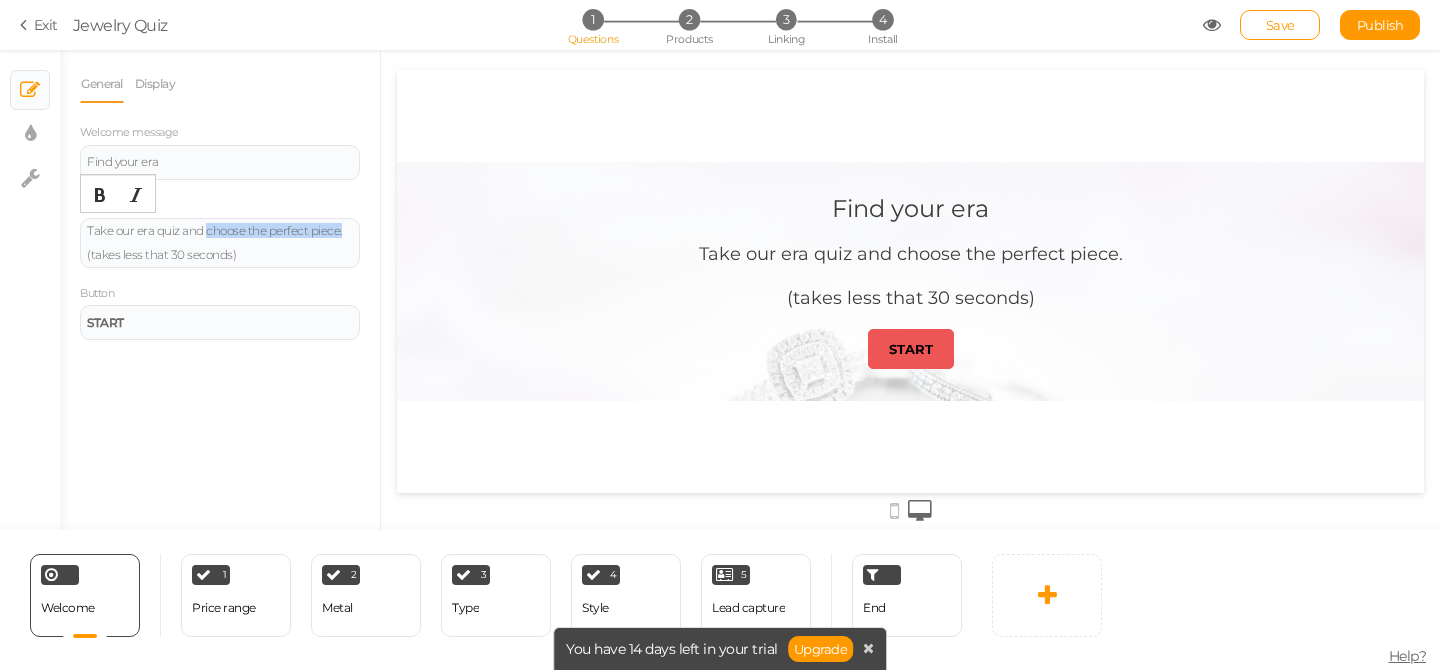 drag, startPoint x: 208, startPoint y: 228, endPoint x: 361, endPoint y: 230, distance: 153.01308 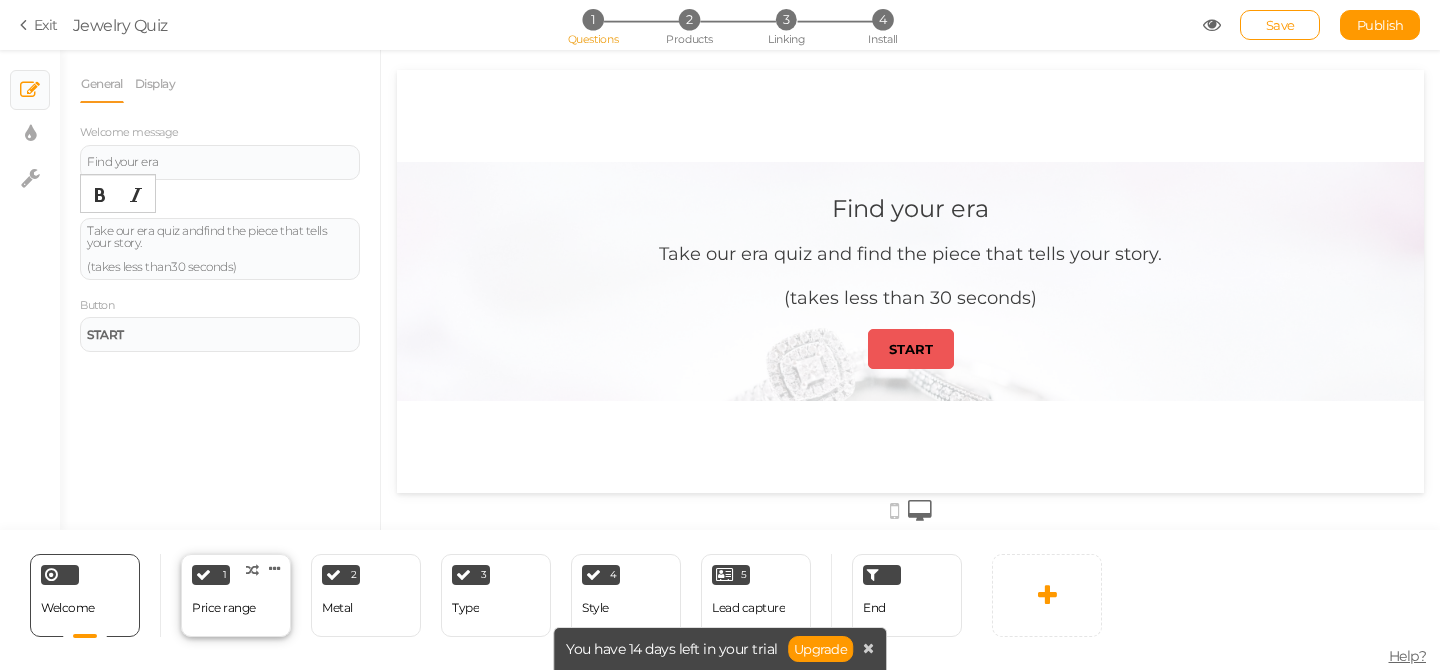 click on "Price range" at bounding box center [224, 608] 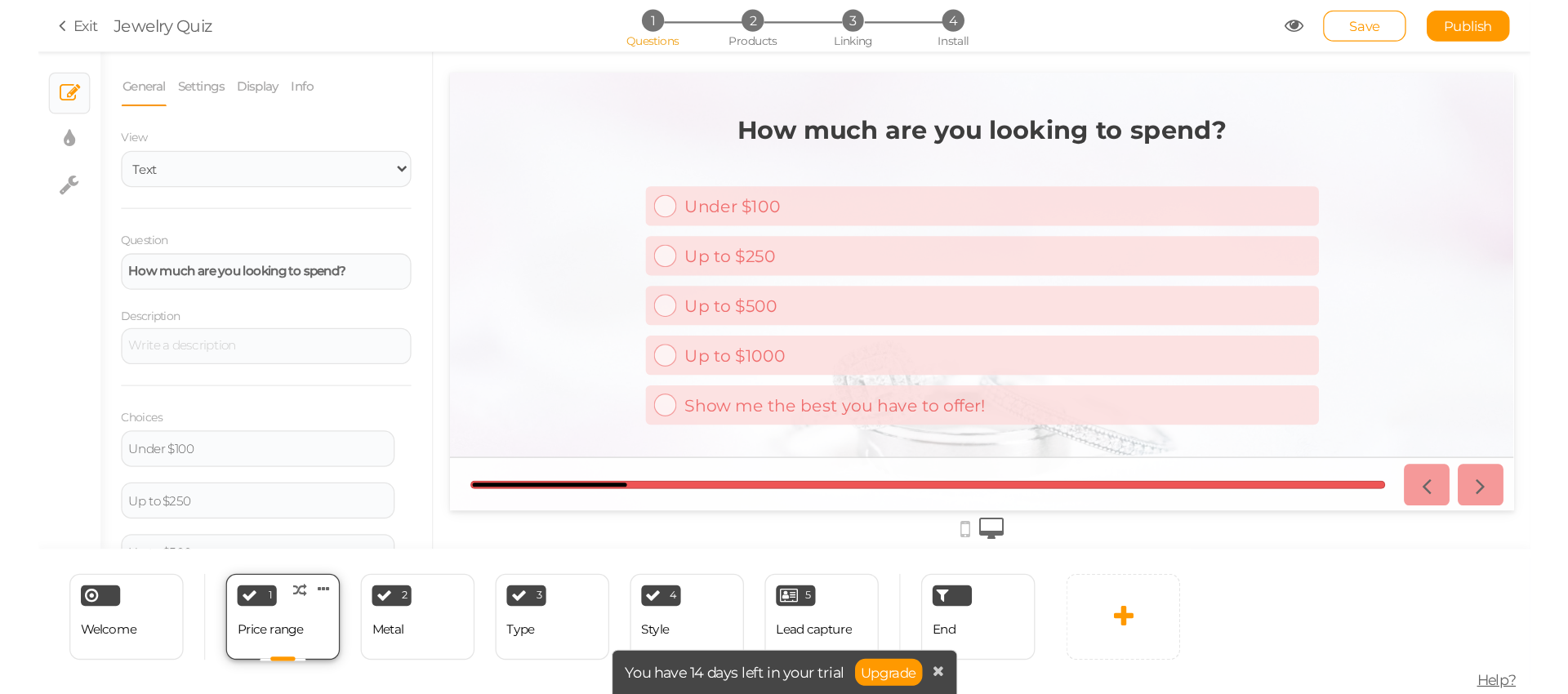 scroll, scrollTop: 0, scrollLeft: 0, axis: both 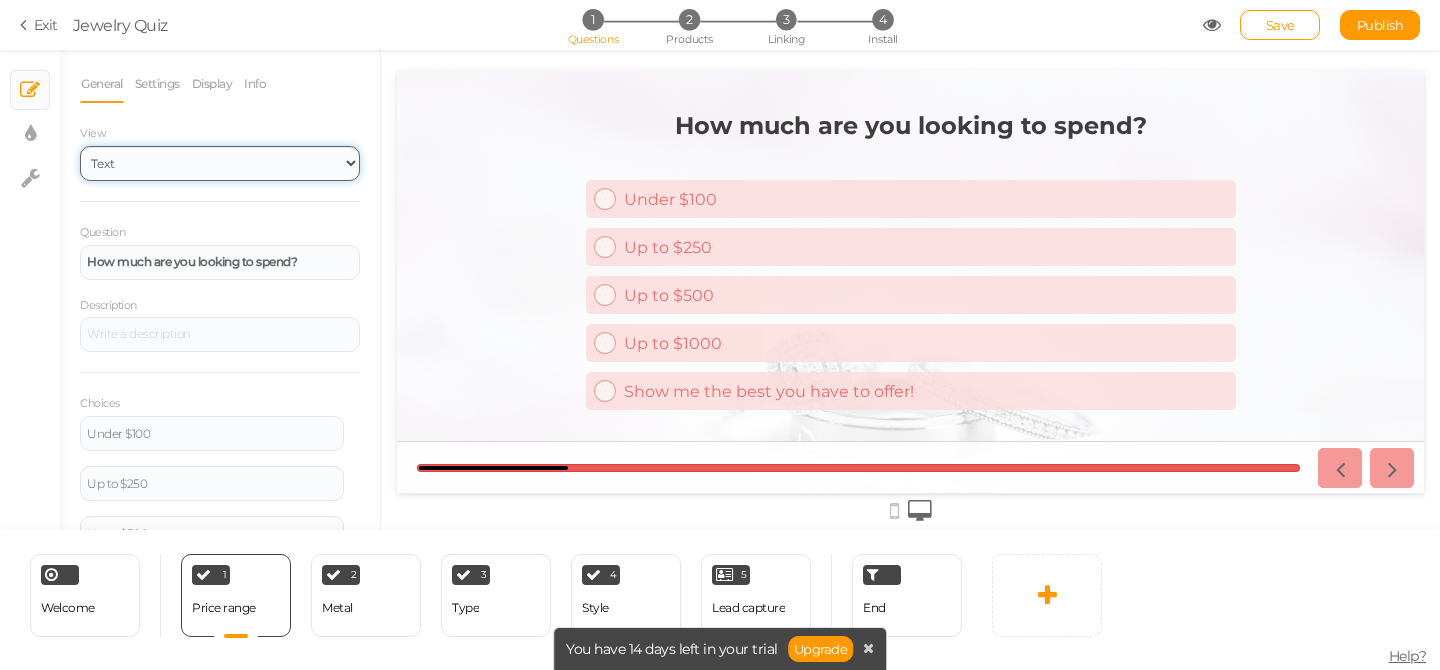 click on "Text Images Slider Dropdown" at bounding box center (220, 163) 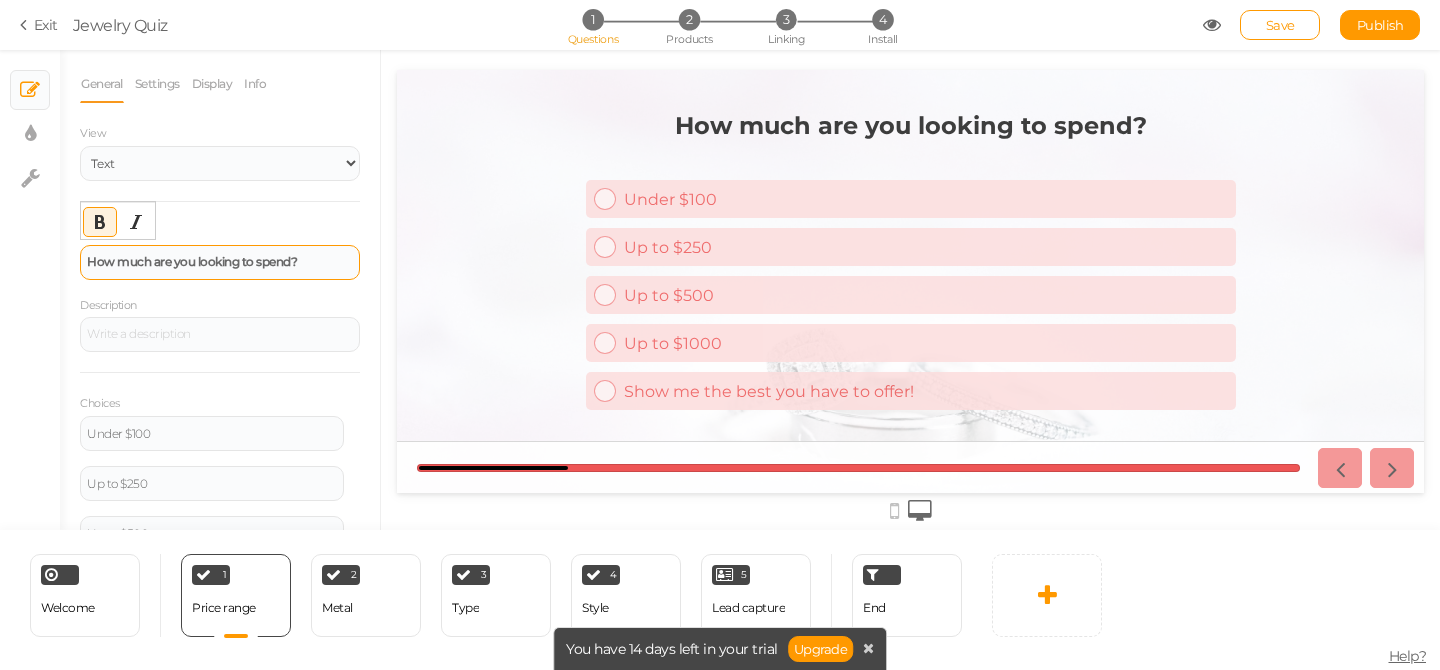click on "How much are you looking to spend?" at bounding box center (192, 261) 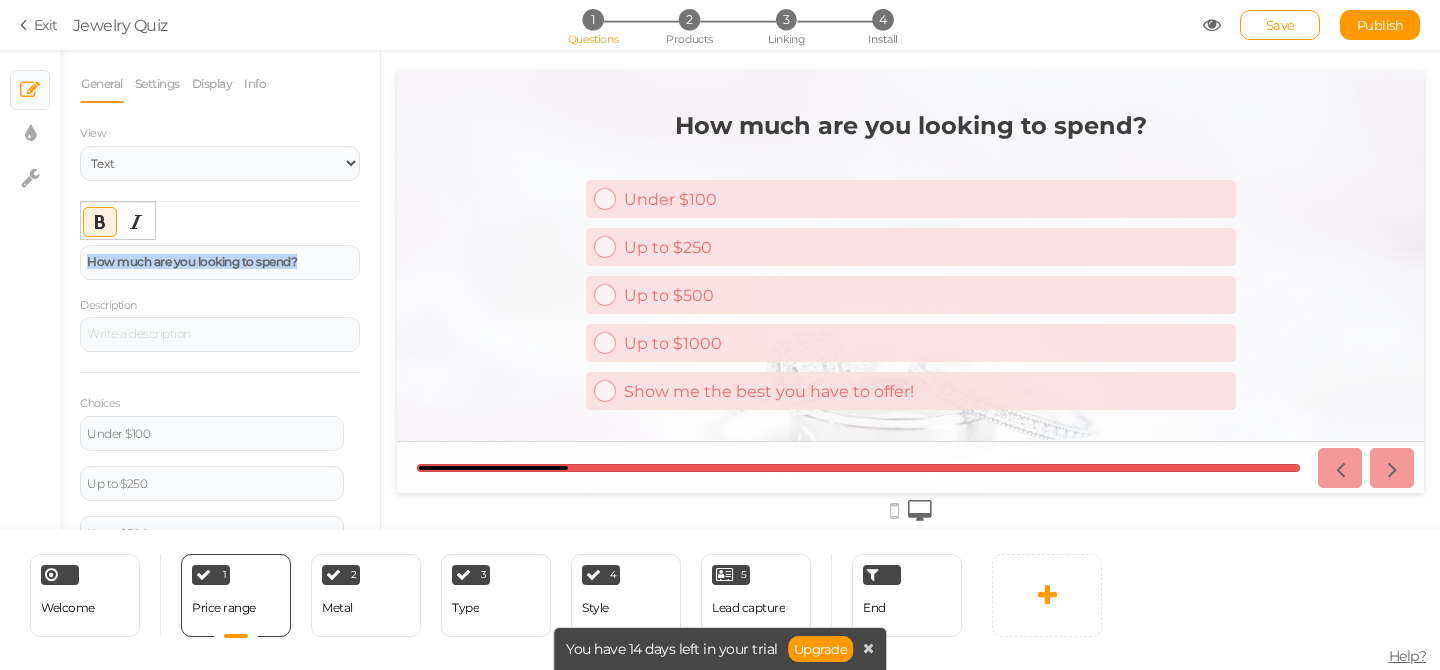 drag, startPoint x: 309, startPoint y: 260, endPoint x: 2, endPoint y: 263, distance: 307.01465 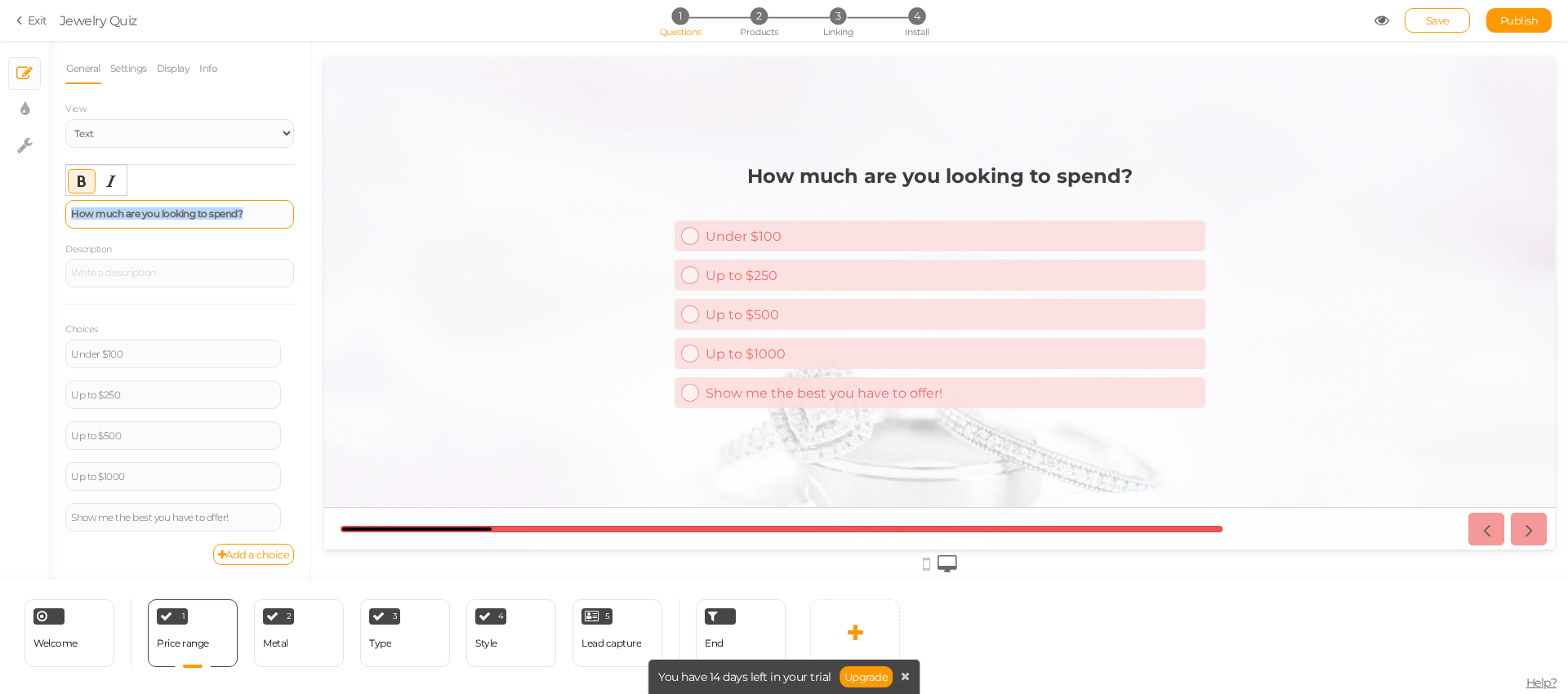 click on "How much are you looking to spend?" at bounding box center (180, 214) 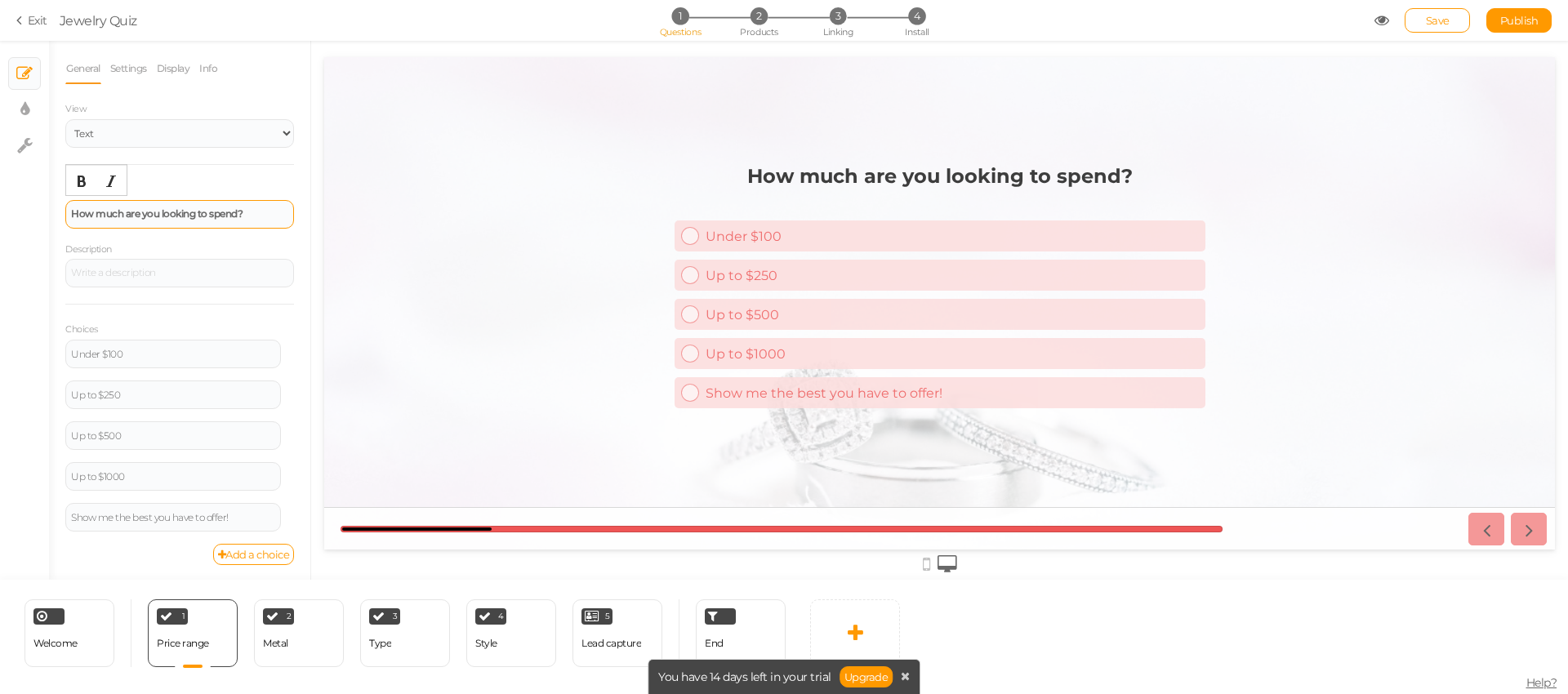 paste 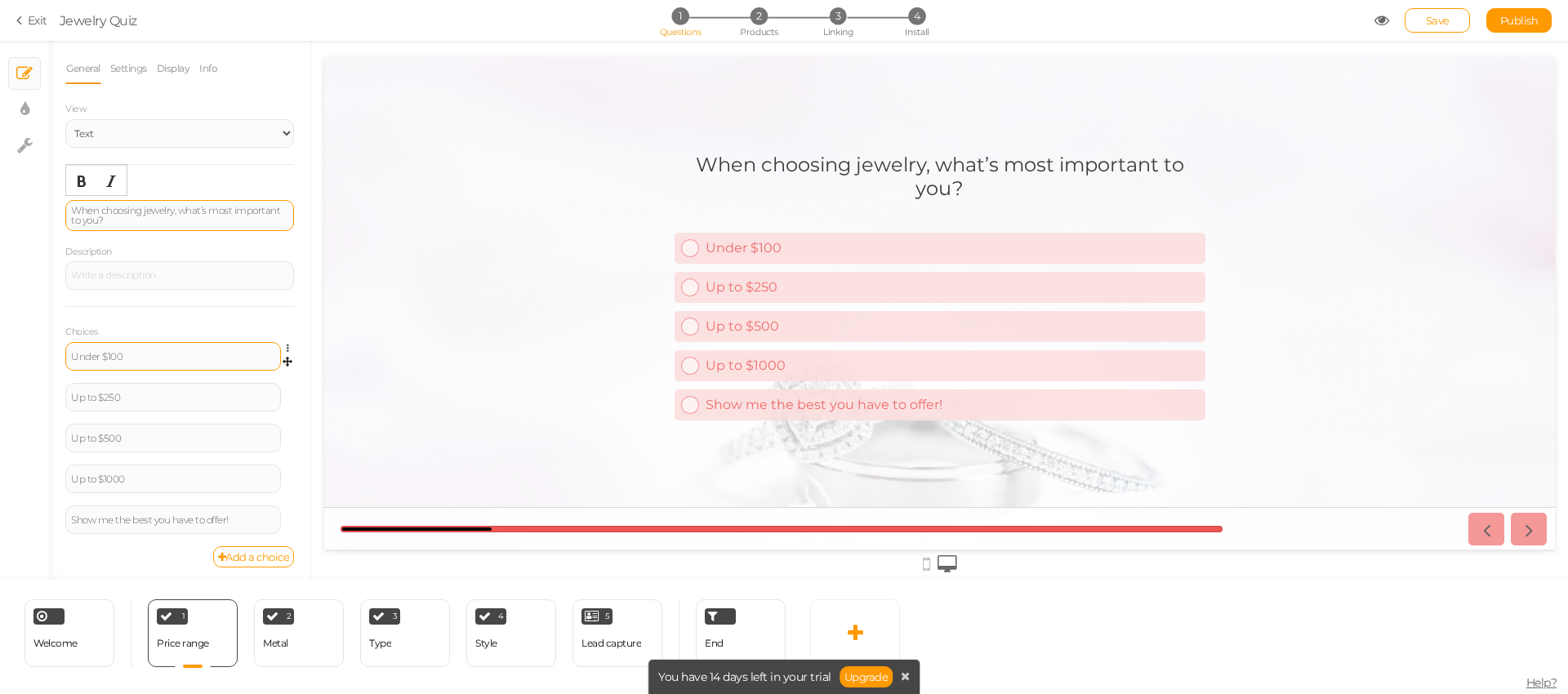 click on "Under $100" at bounding box center [173, 357] 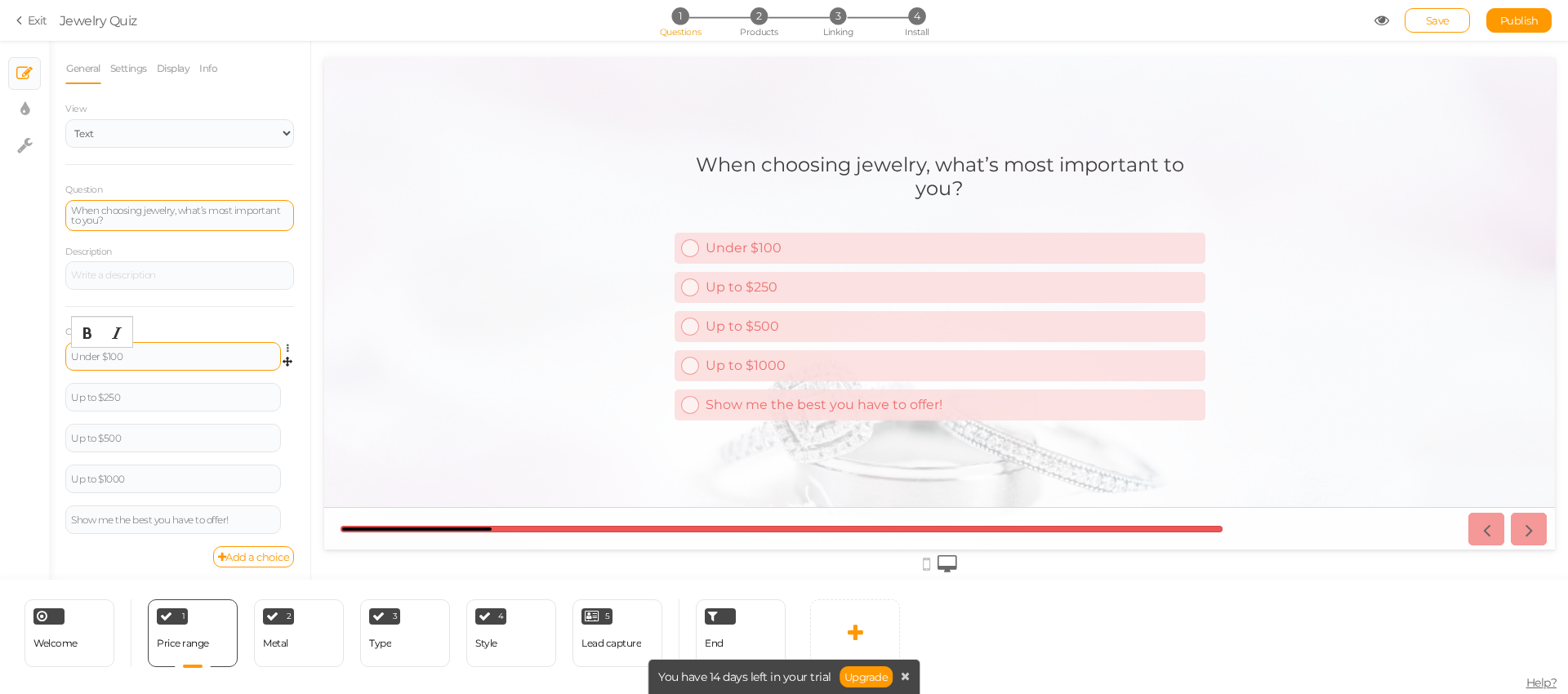 click on "Under $100" at bounding box center (173, 357) 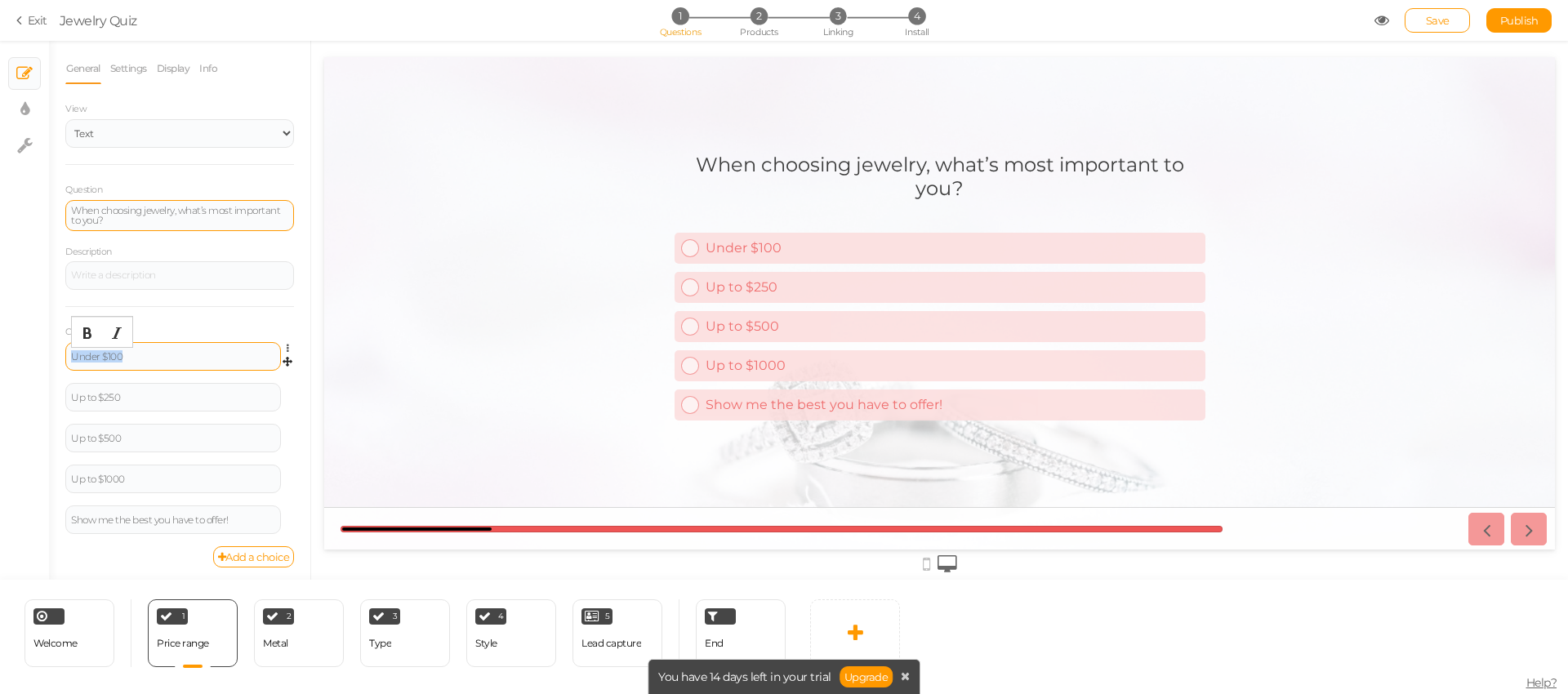 paste 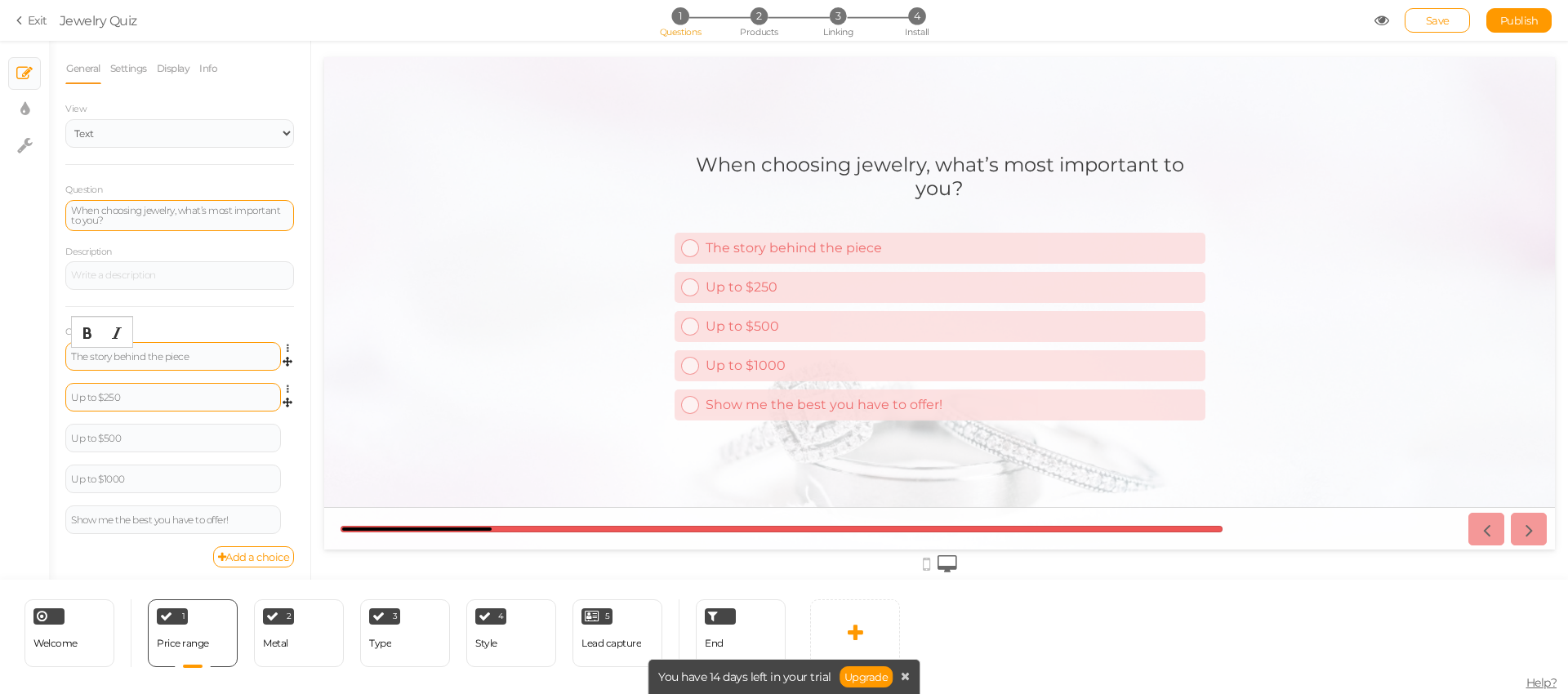 click on "Up to $250" at bounding box center (173, 398) 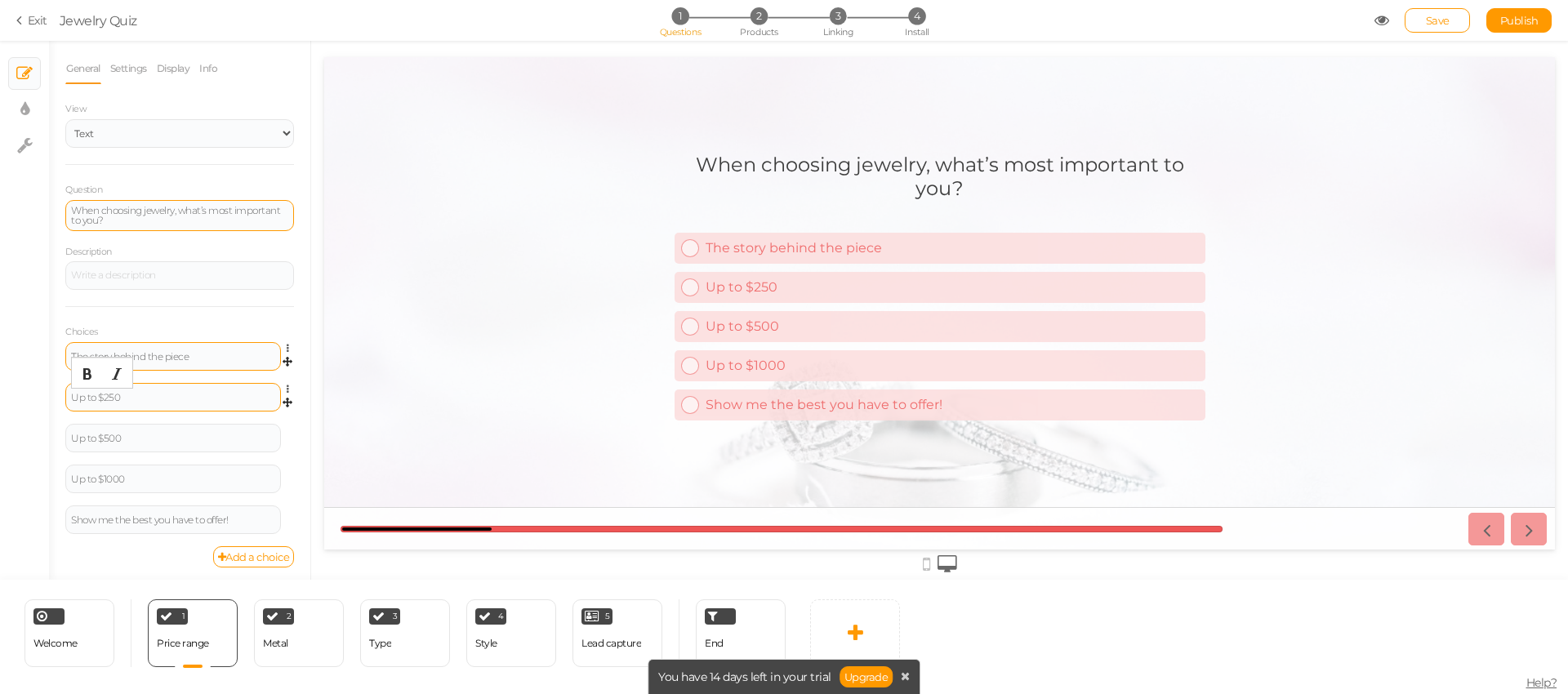 click on "Up to $250" at bounding box center (173, 398) 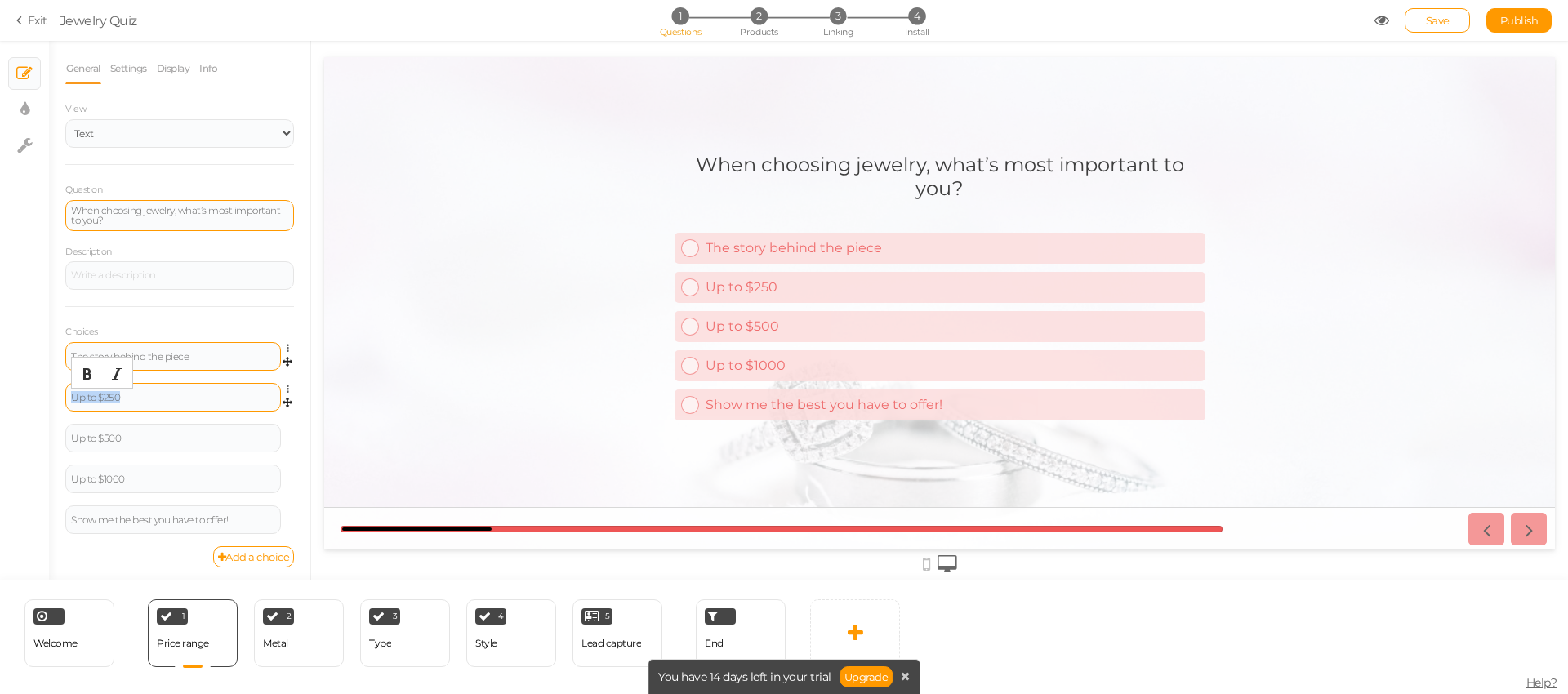 paste 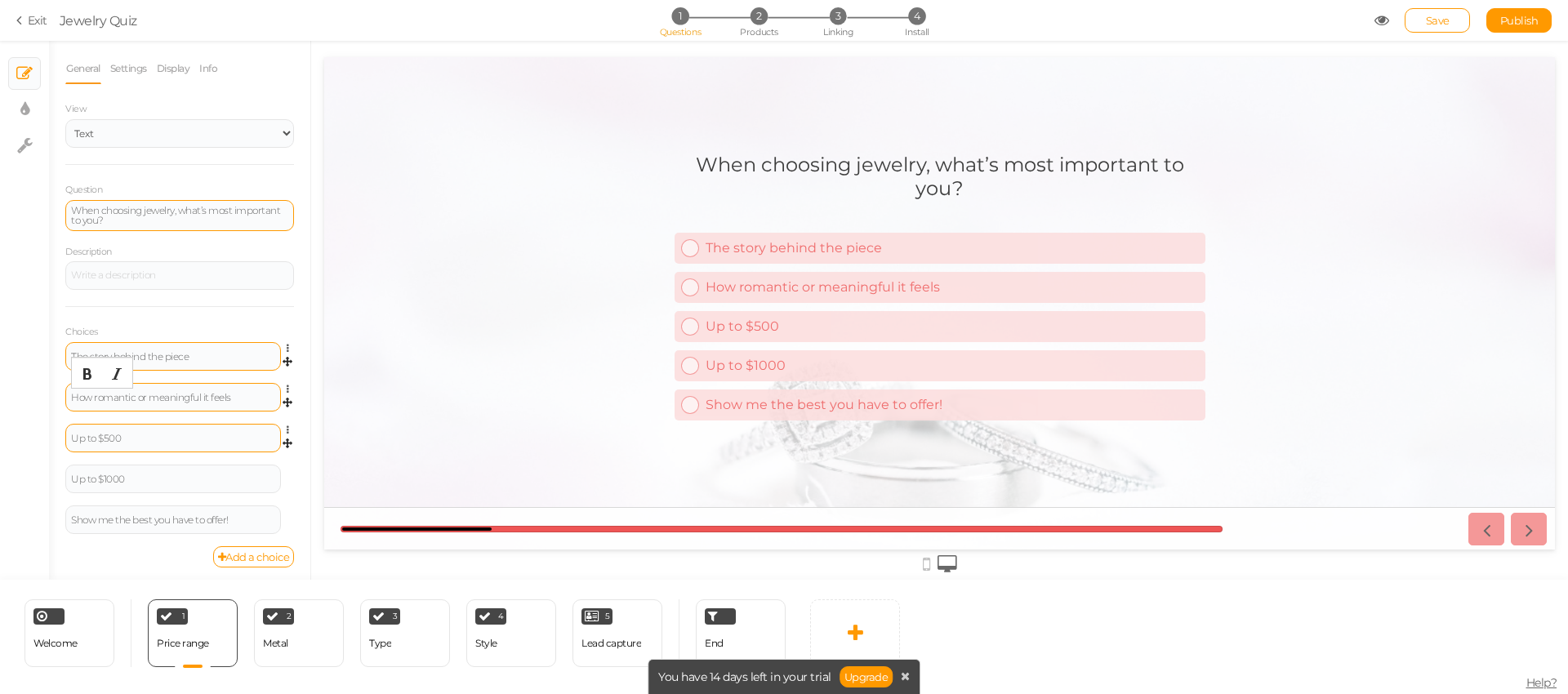 click on "Up to $500" at bounding box center [173, 438] 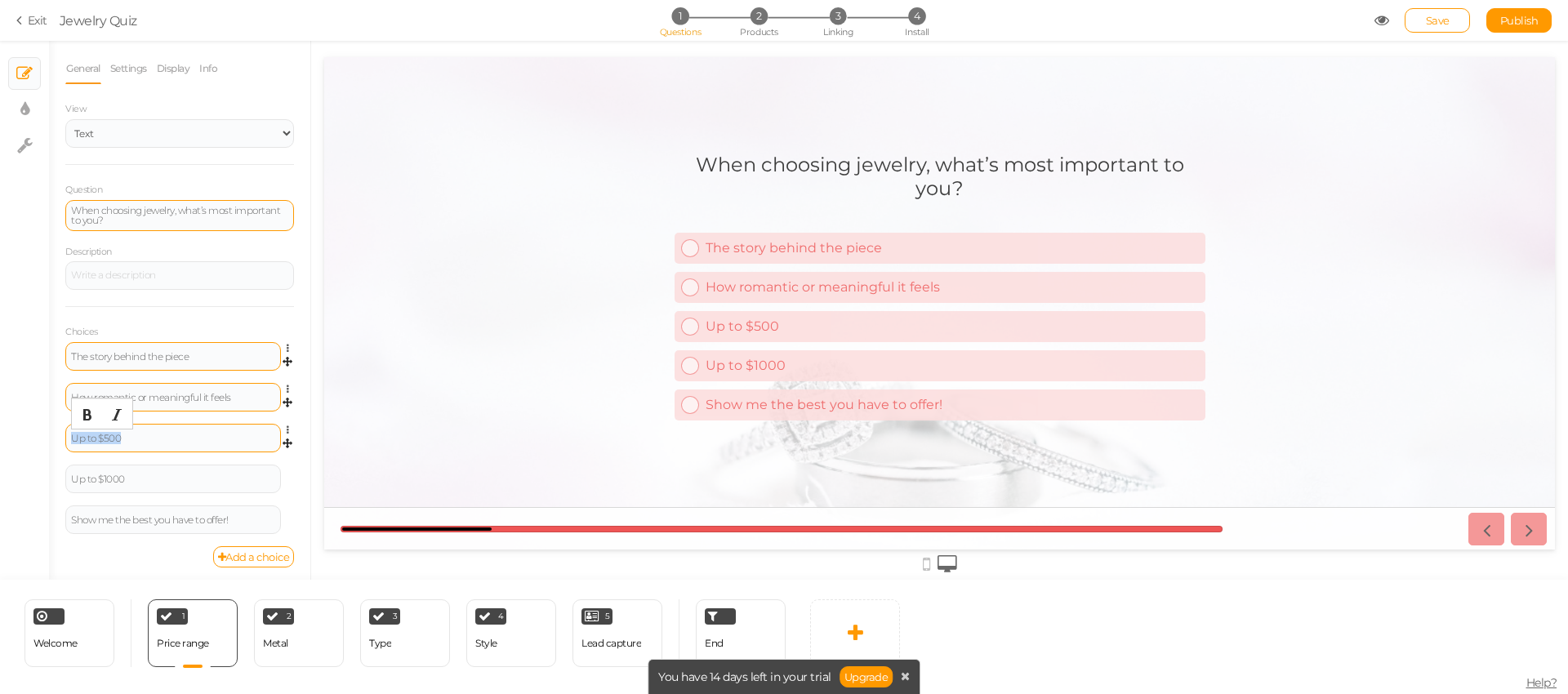paste 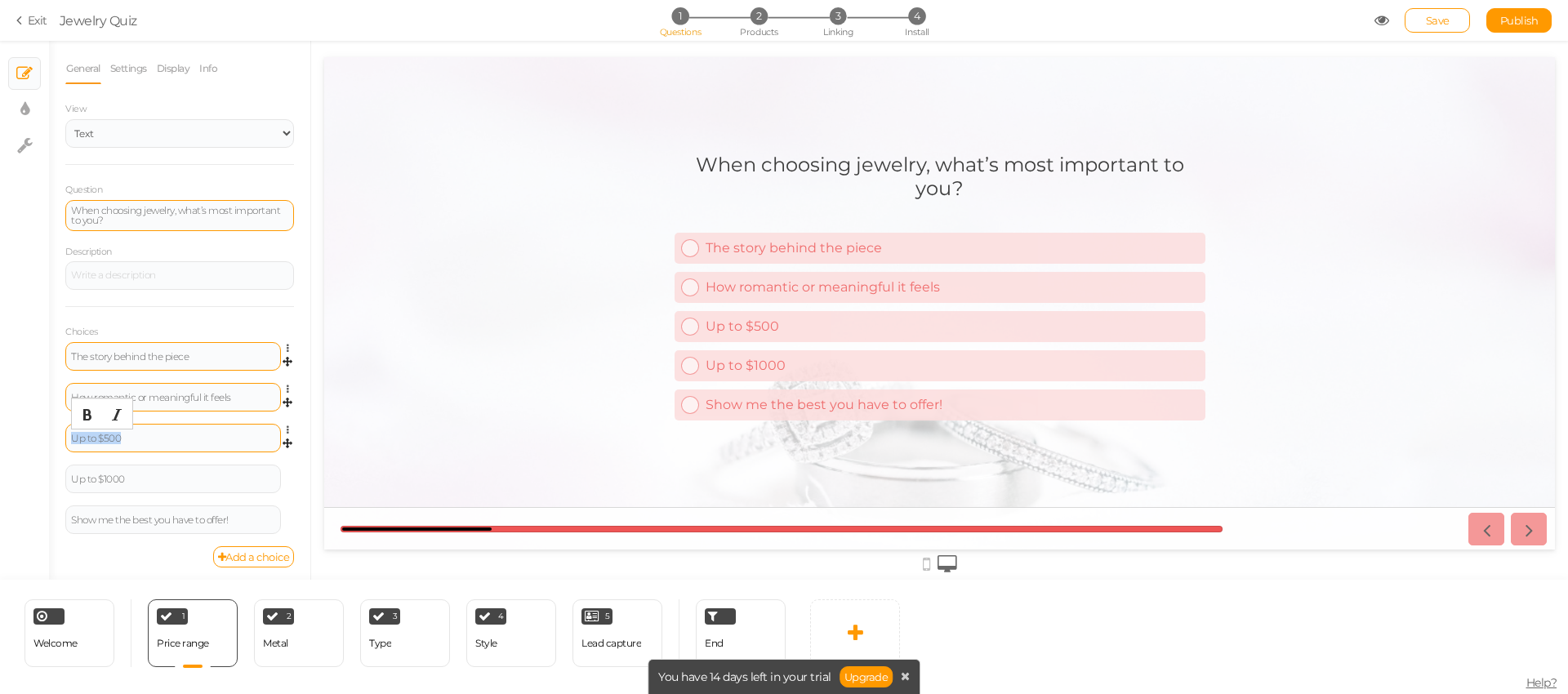 type 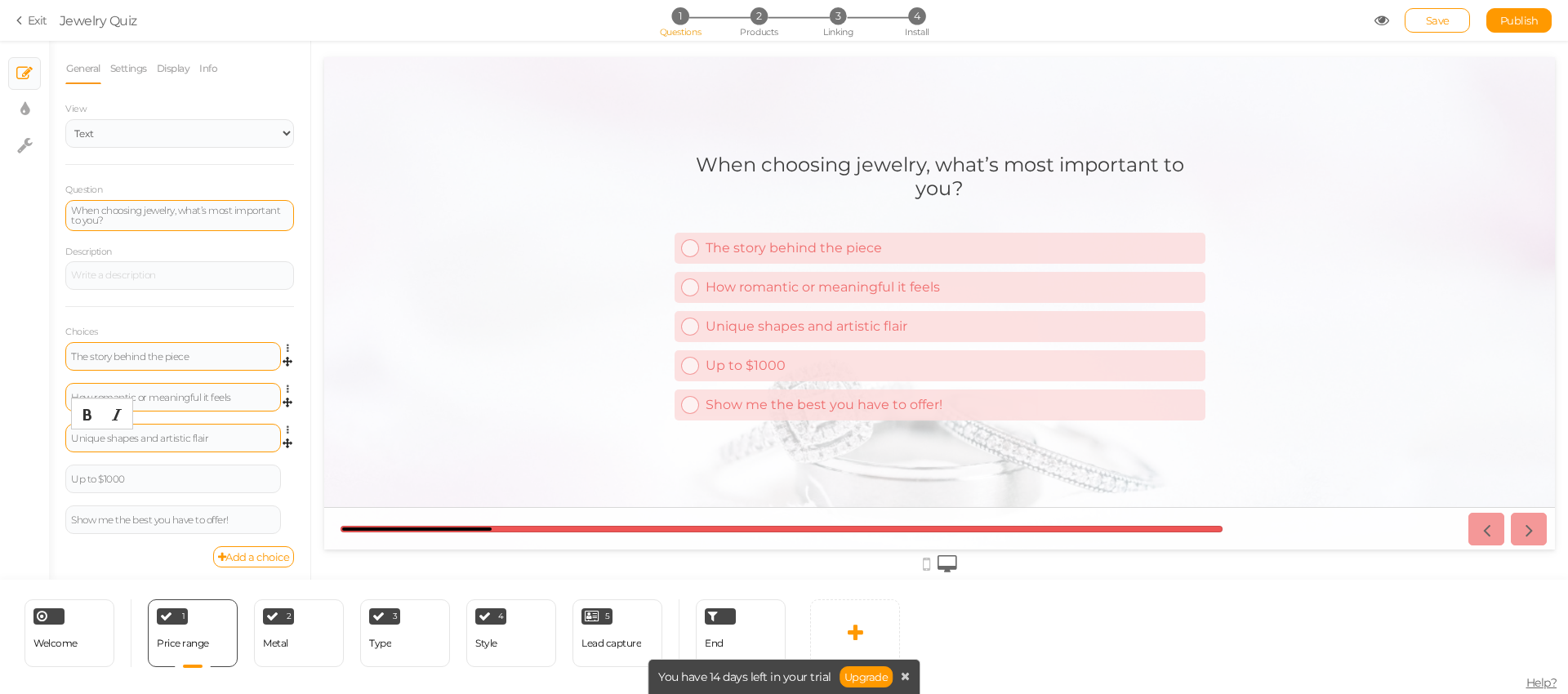 scroll, scrollTop: 4, scrollLeft: 0, axis: vertical 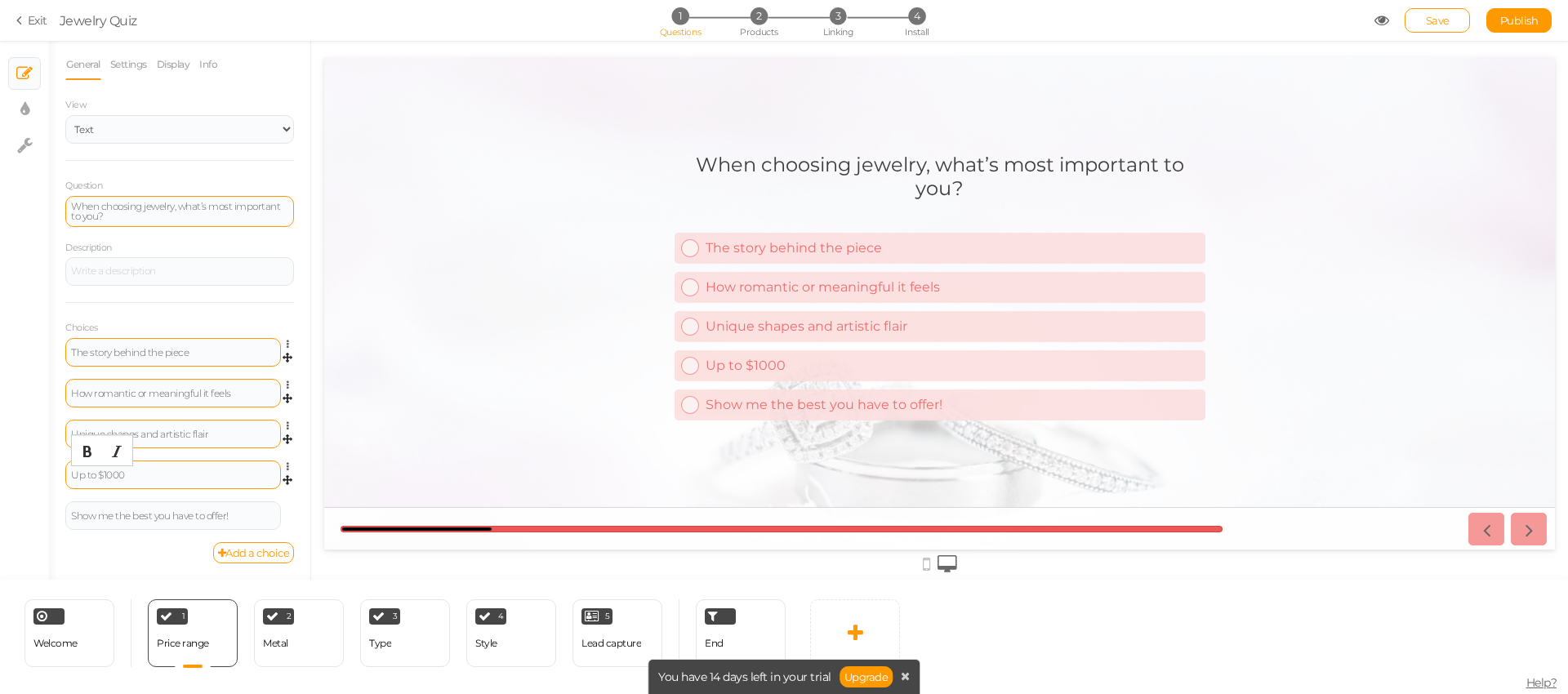 click on "Up to $1000" at bounding box center (173, 475) 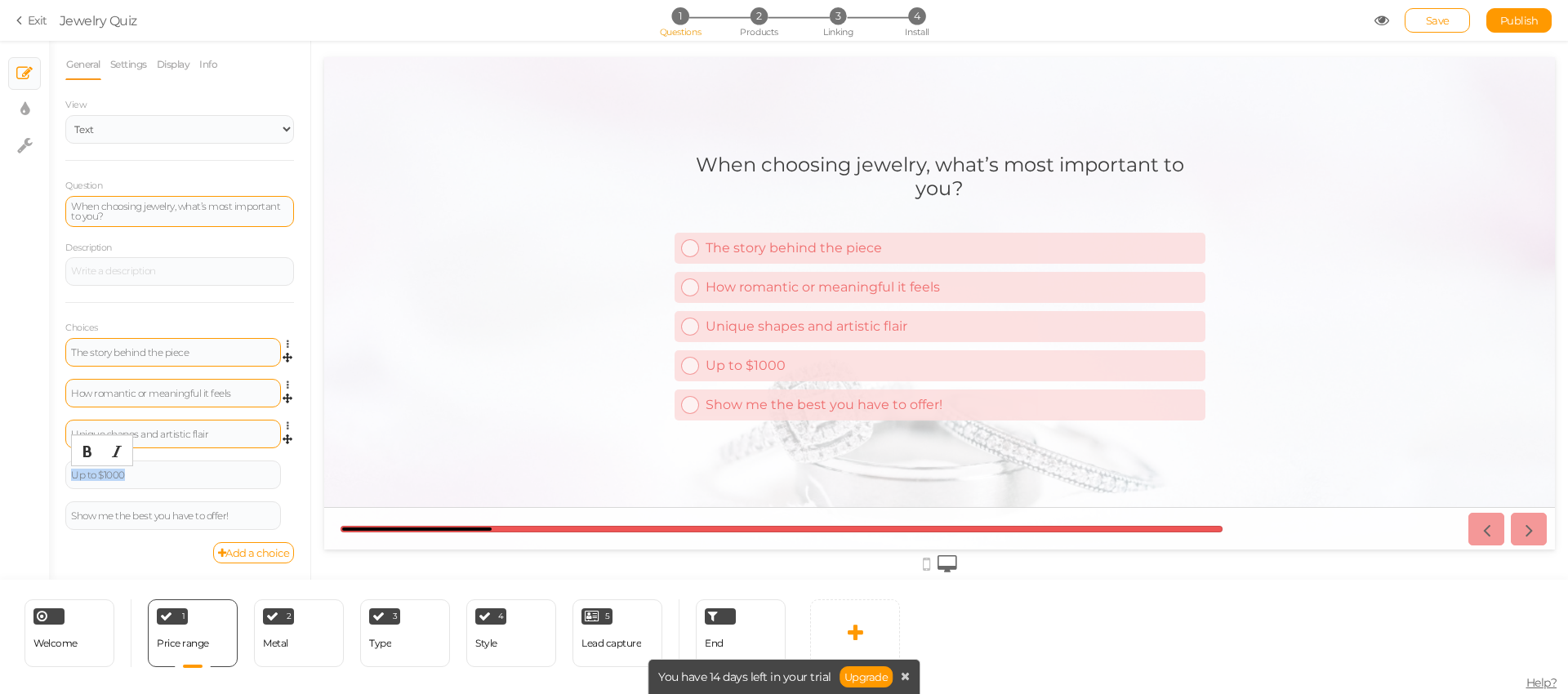 paste 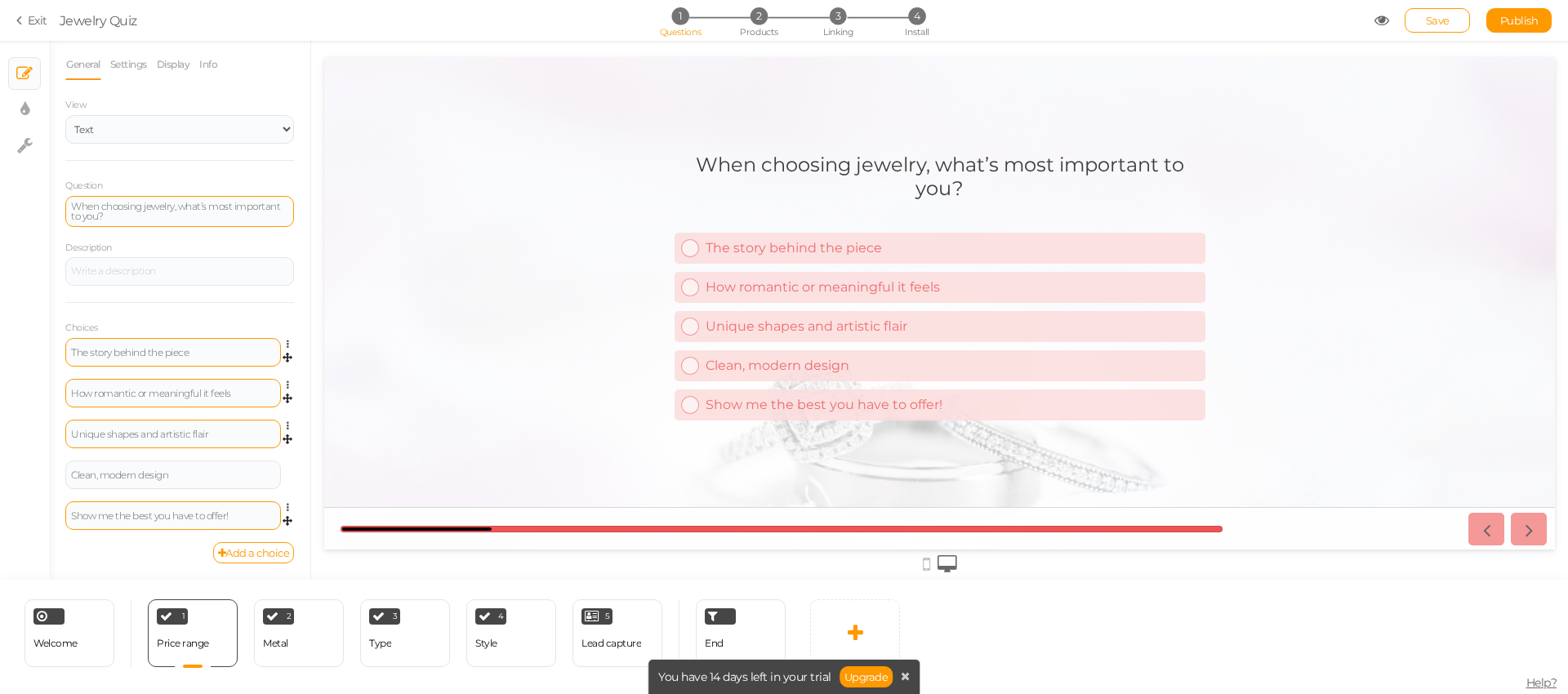 click on "Show me the best you have to offer!" at bounding box center [173, 515] 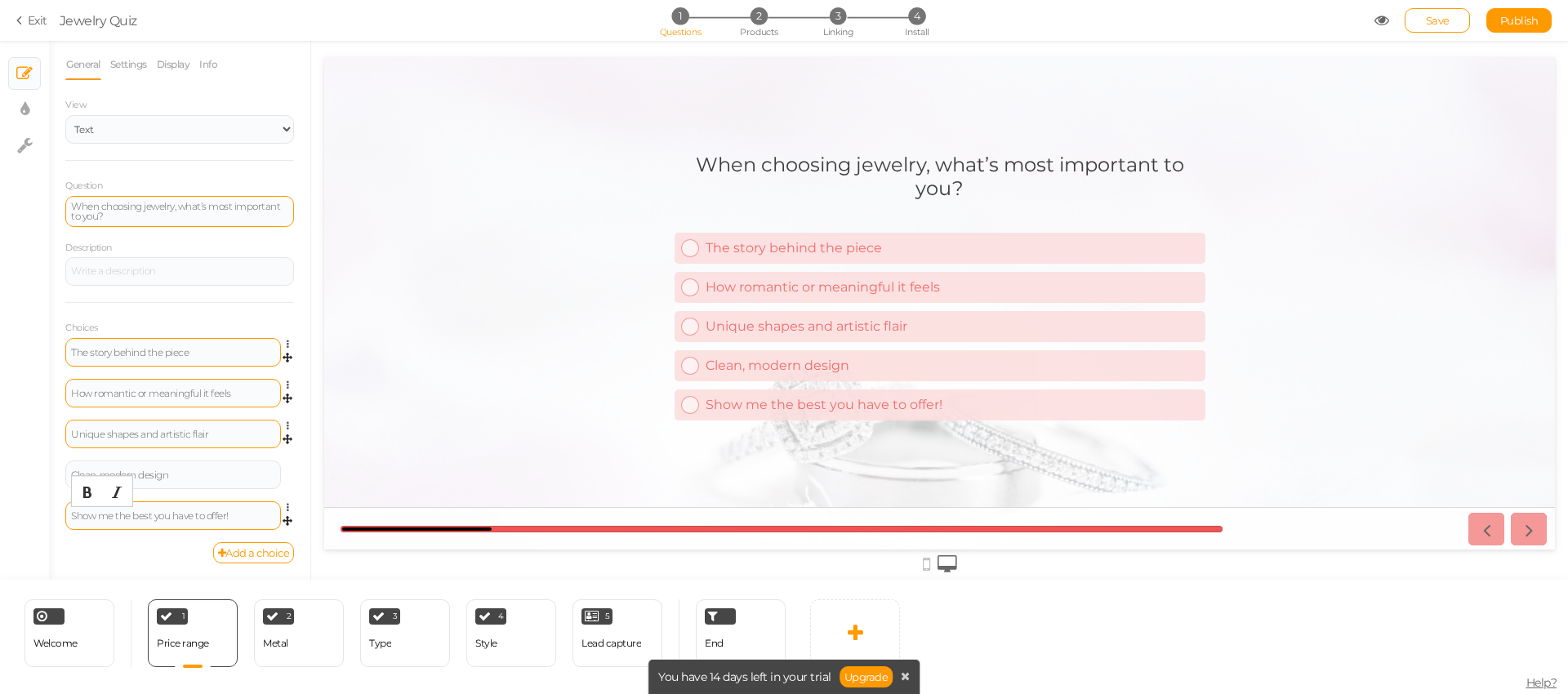 click on "Show me the best you have to offer!" at bounding box center [173, 516] 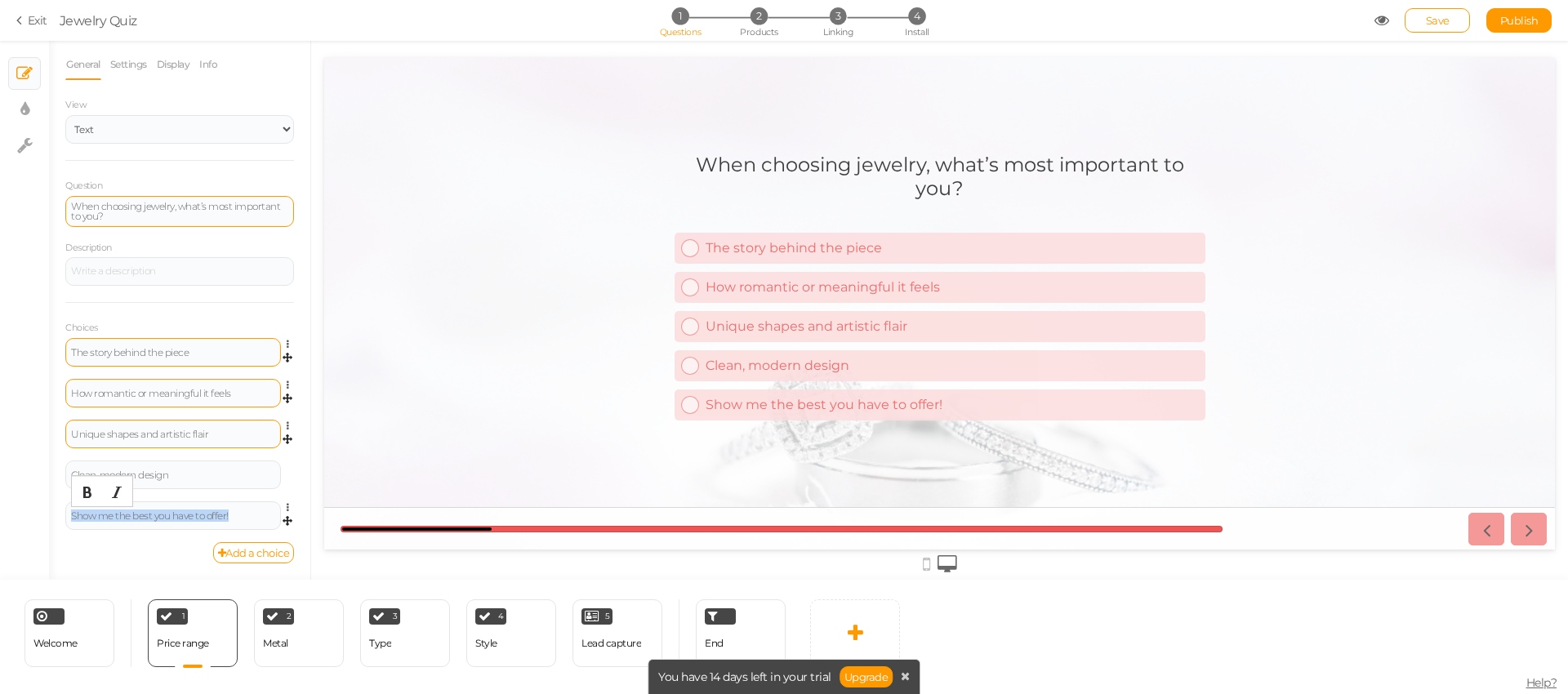 paste 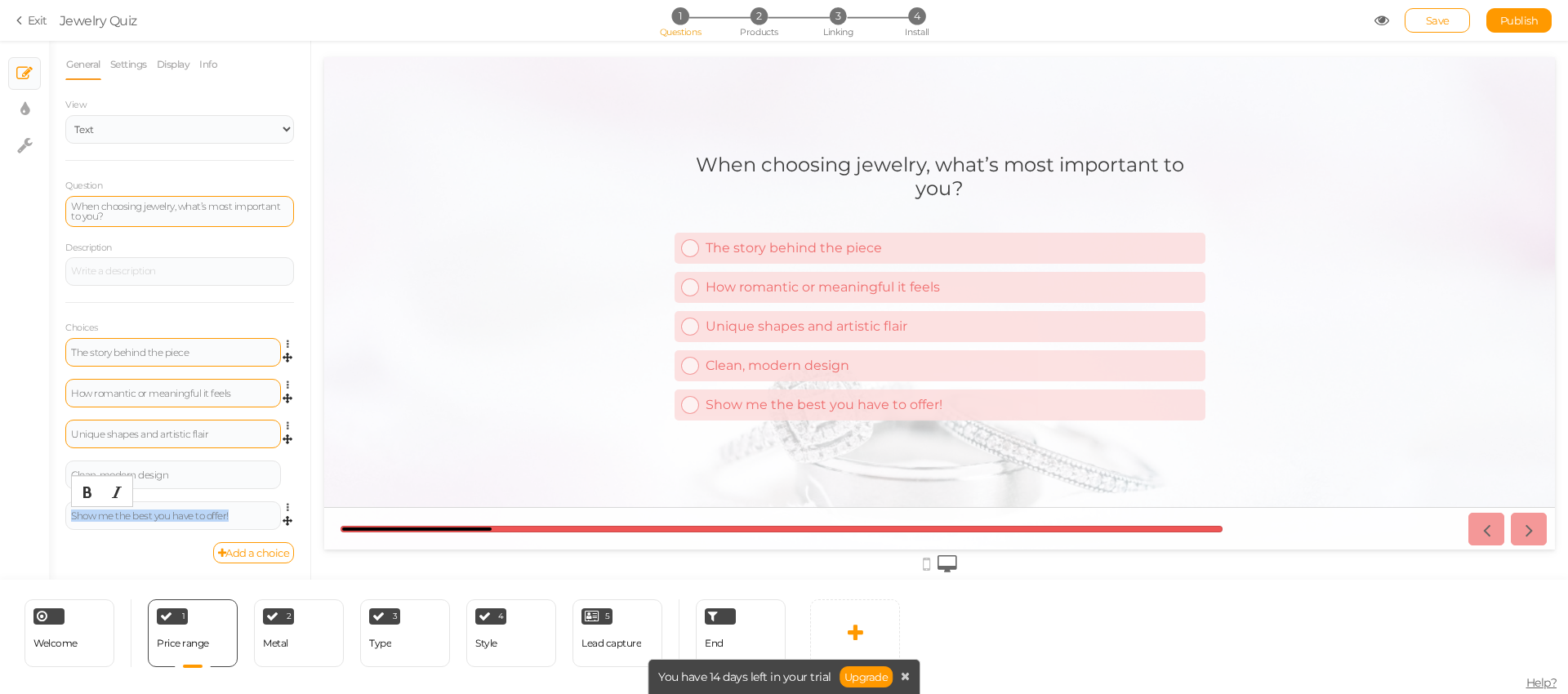 type 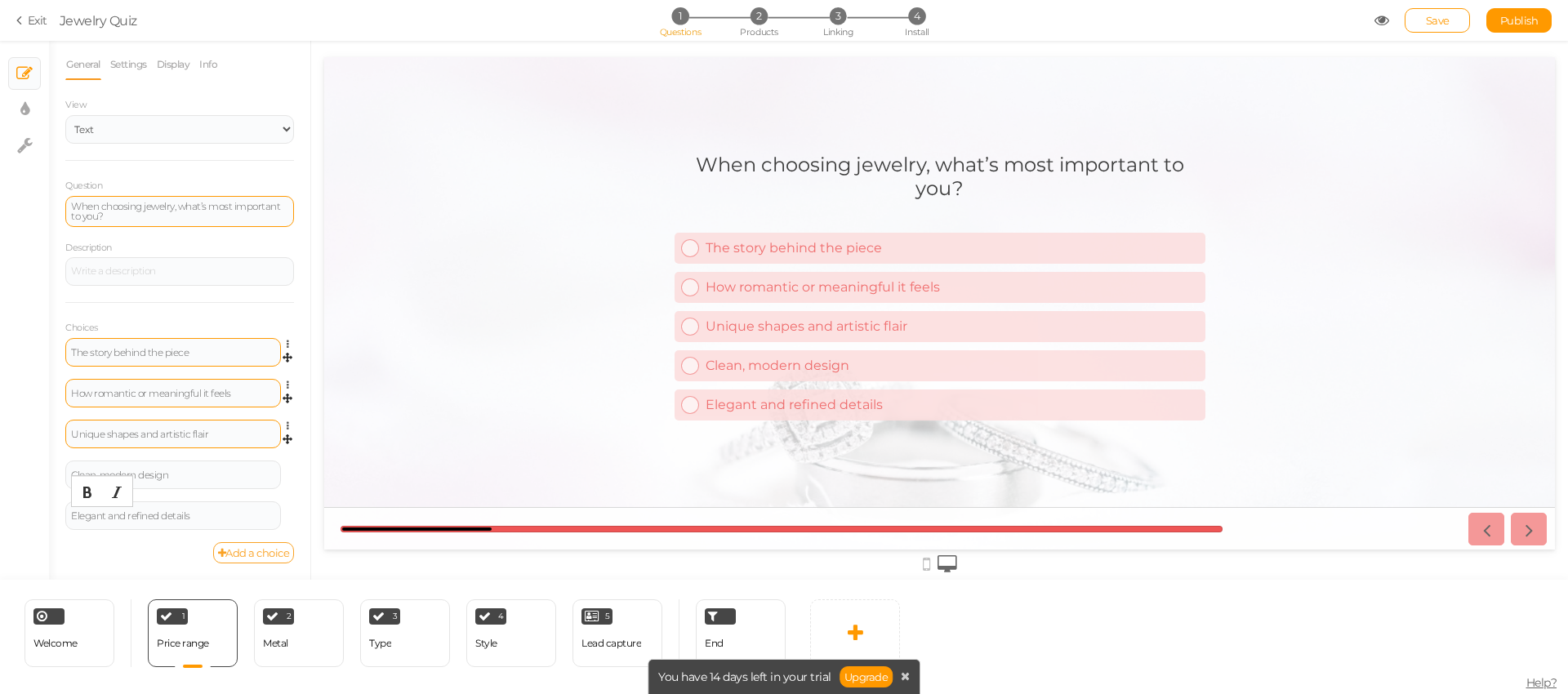 click on "Add a choice" at bounding box center [254, 553] 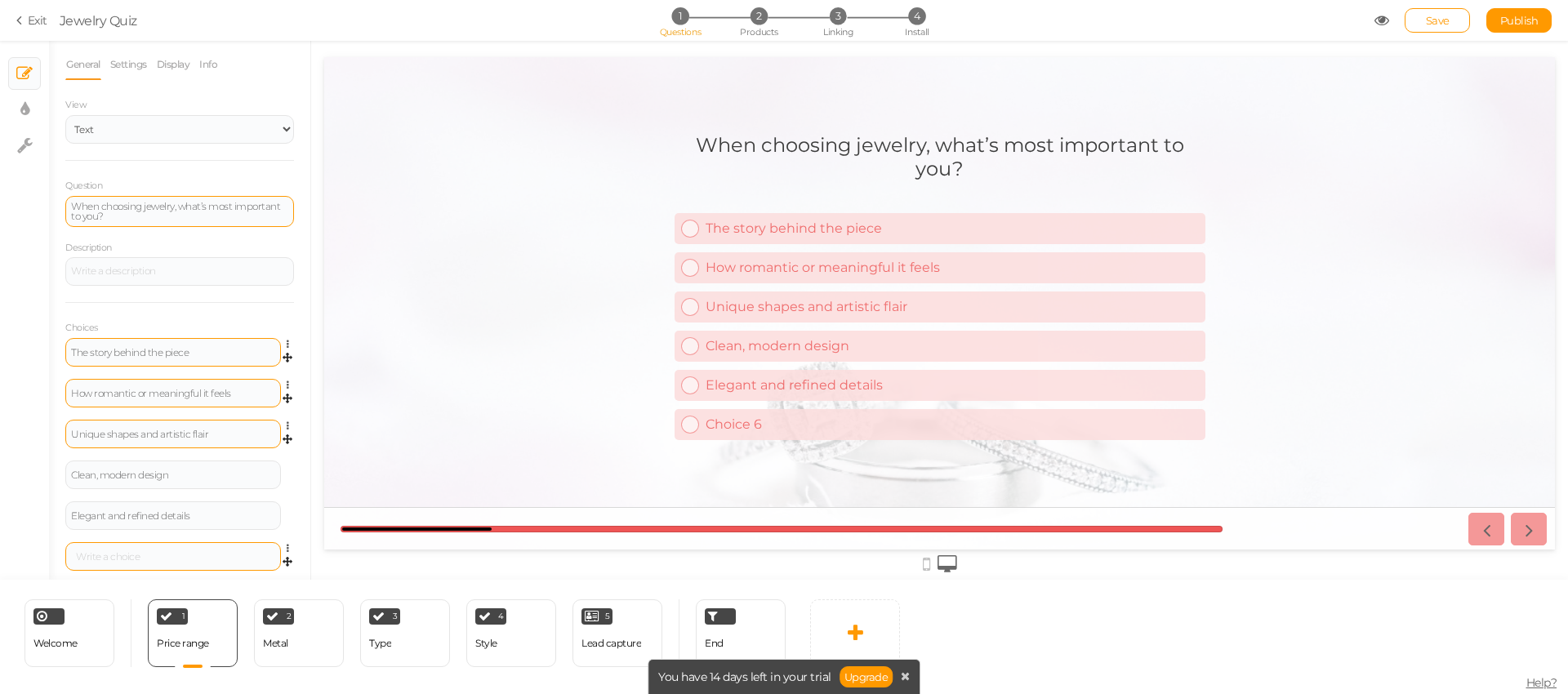 click at bounding box center (173, 557) 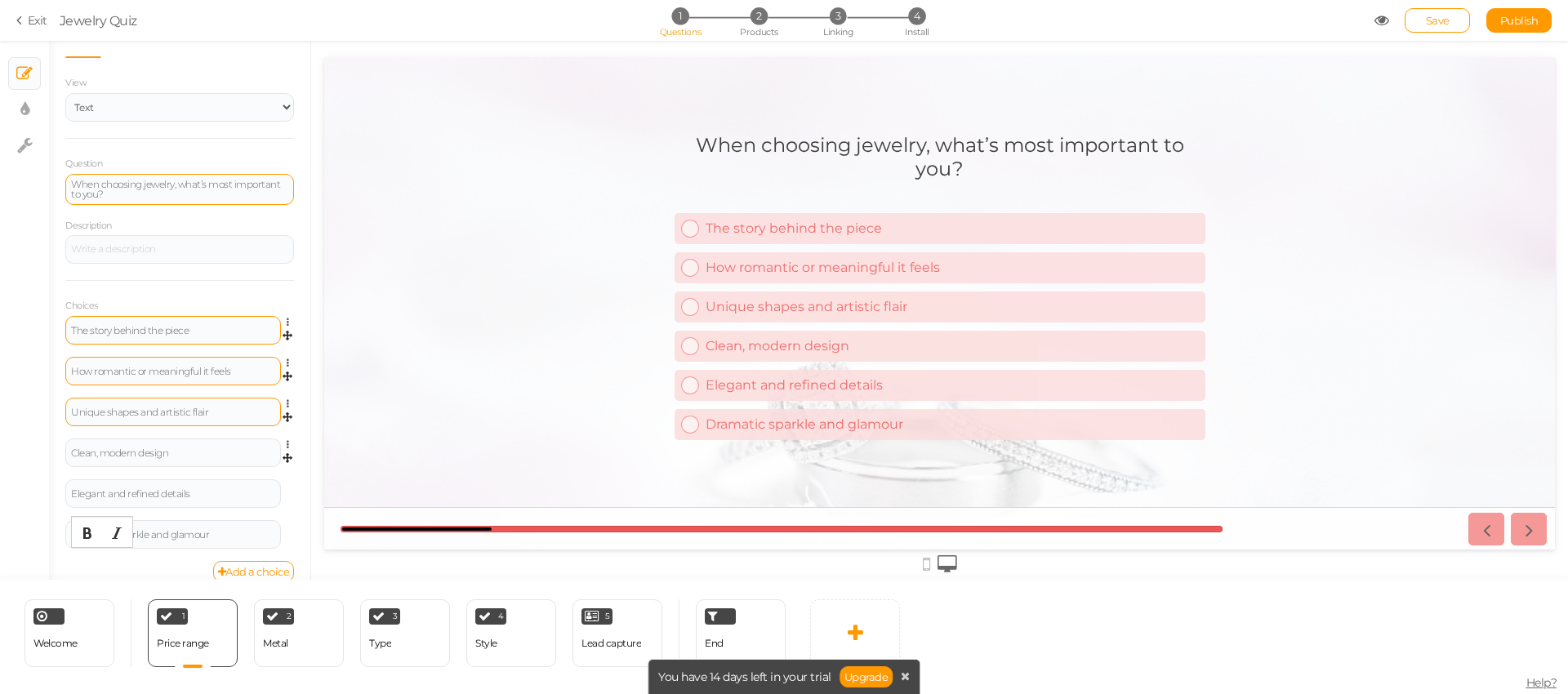 scroll, scrollTop: 45, scrollLeft: 0, axis: vertical 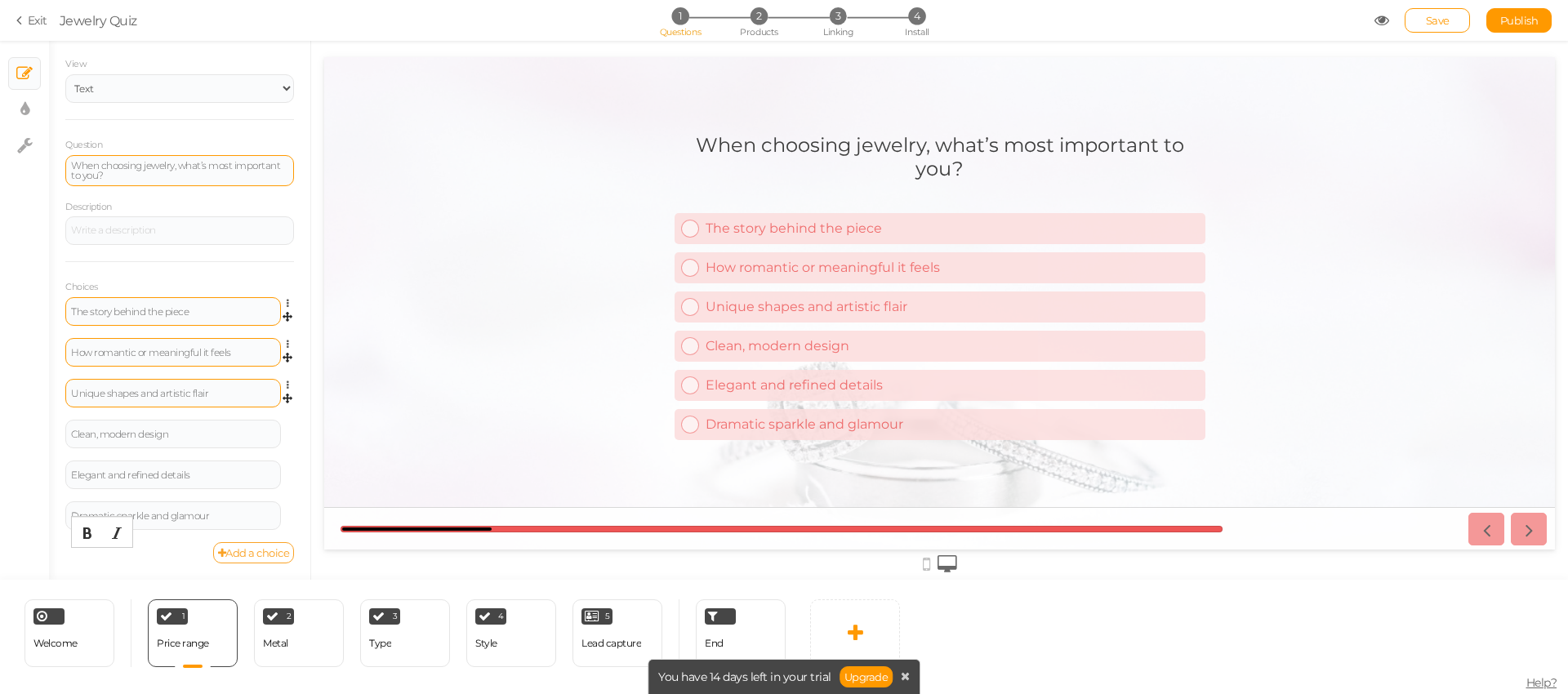 click on "Add a choice" at bounding box center (254, 553) 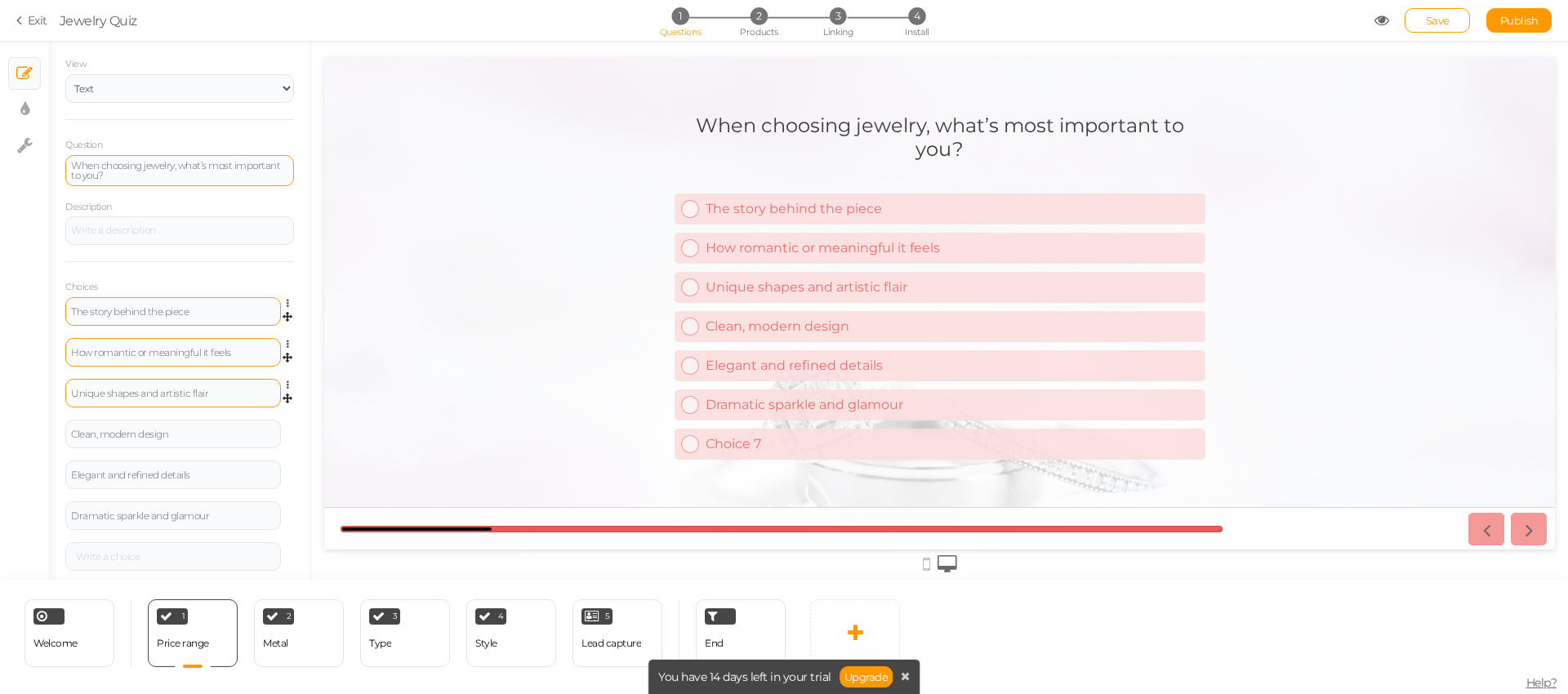 scroll, scrollTop: 86, scrollLeft: 0, axis: vertical 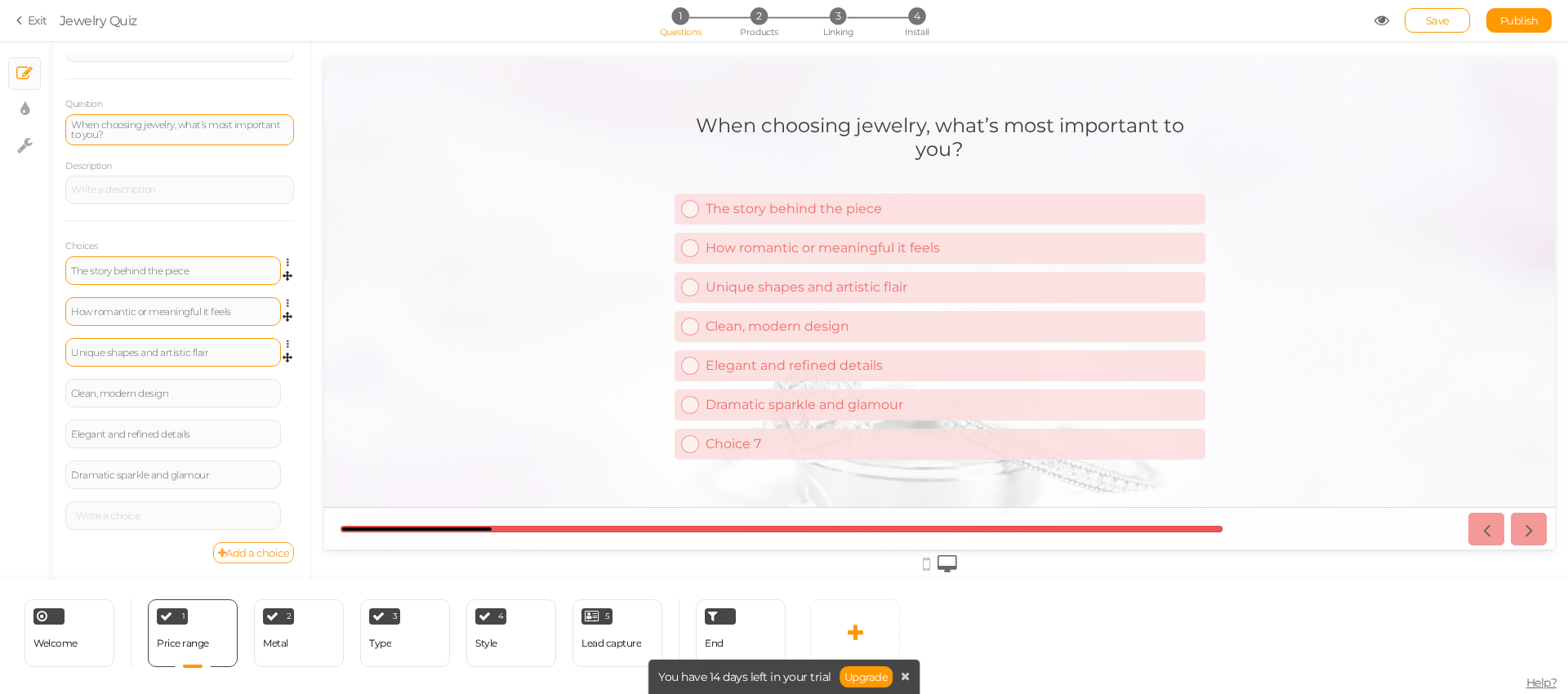 click on "Add a choice" at bounding box center (254, 553) 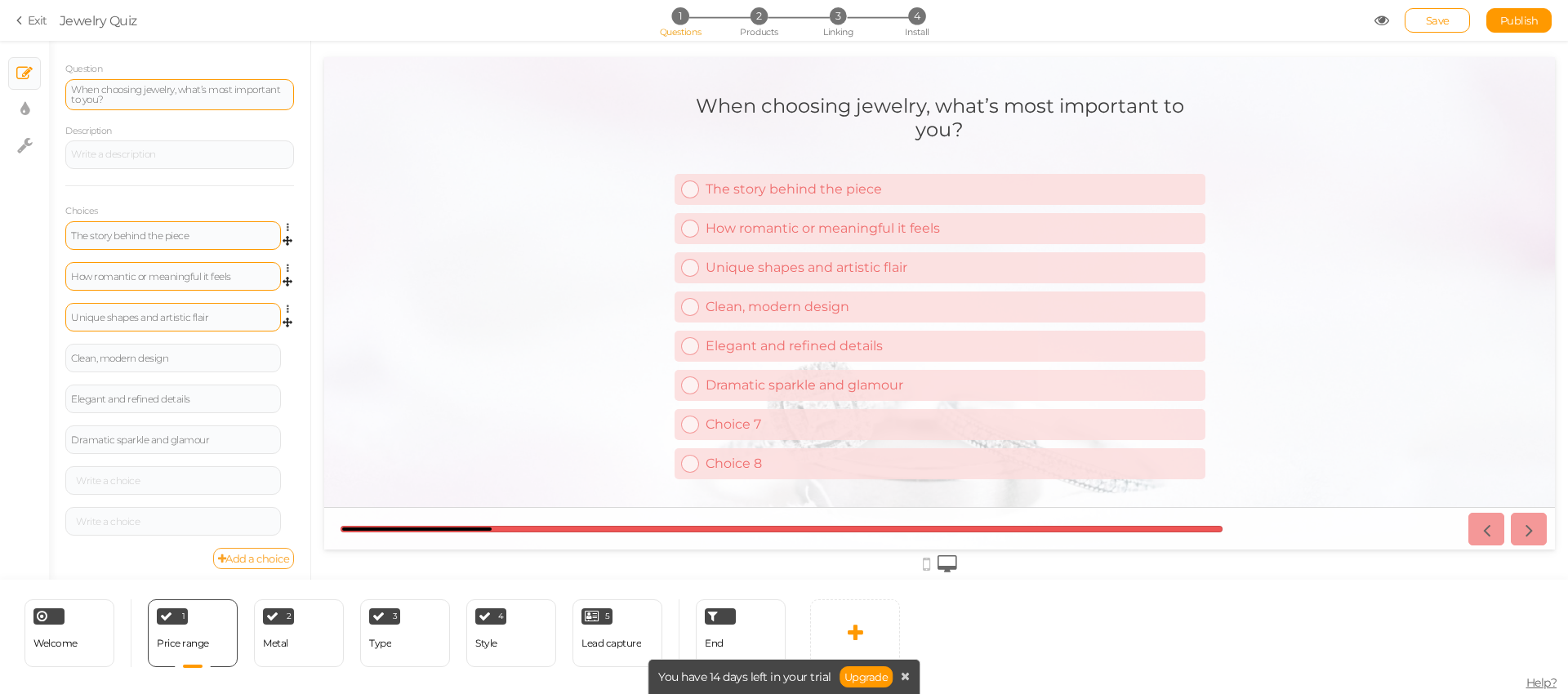 scroll, scrollTop: 127, scrollLeft: 0, axis: vertical 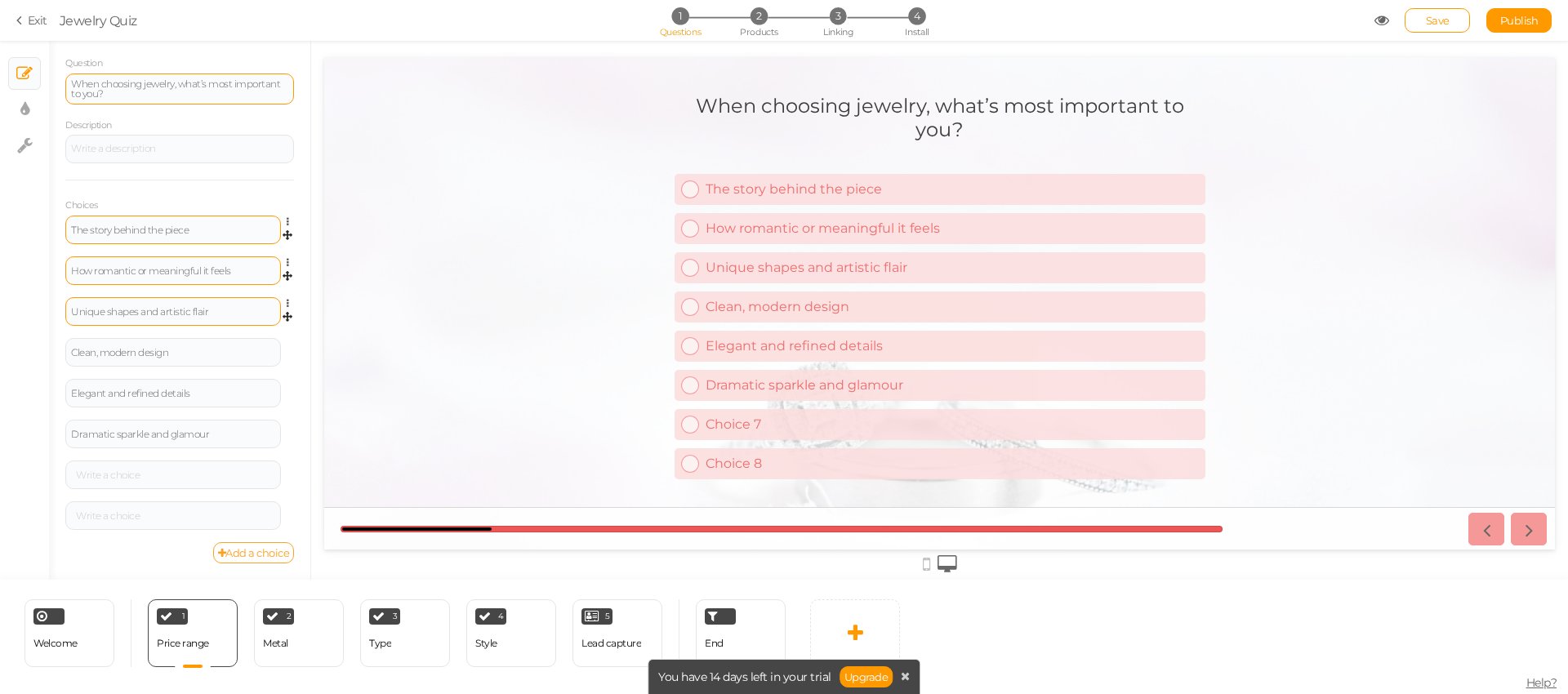 click on "Add a choice" at bounding box center (254, 553) 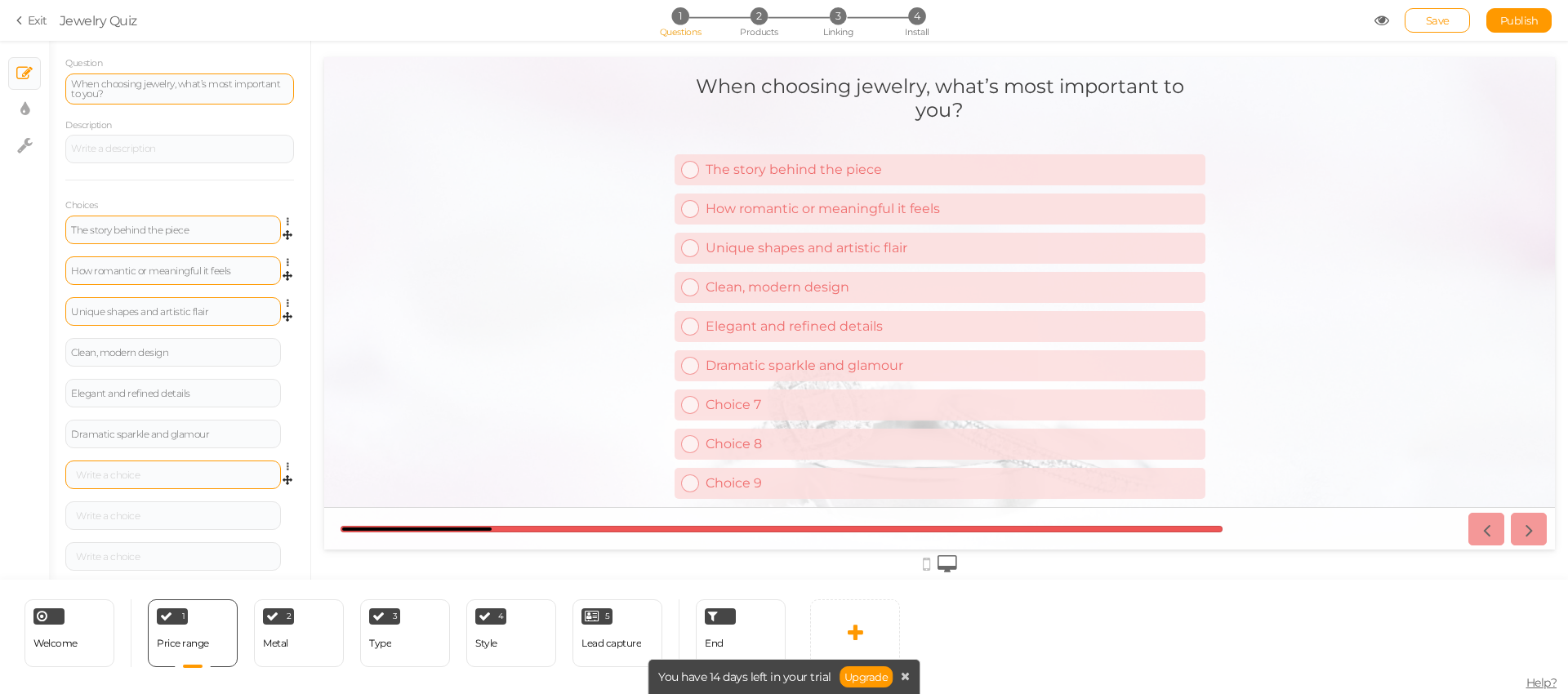 click at bounding box center [173, 475] 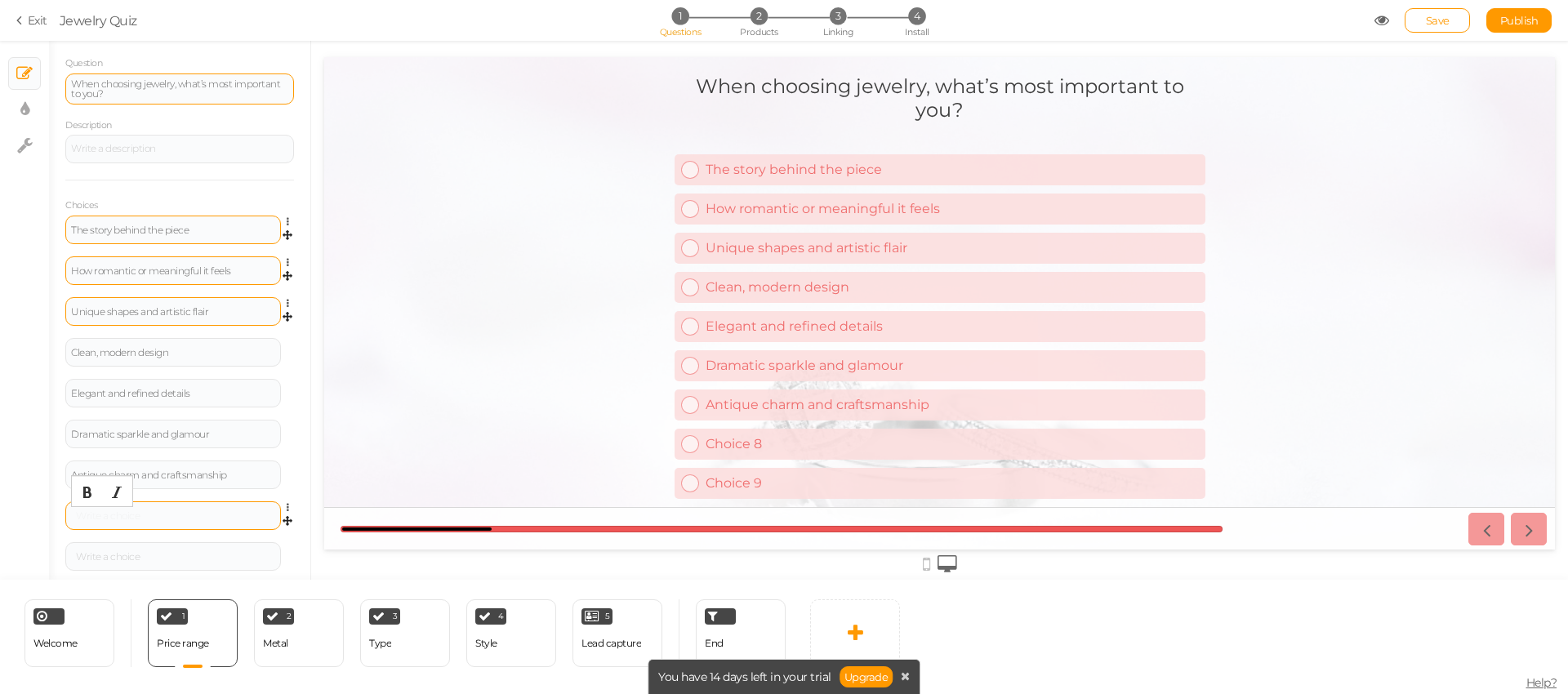 click at bounding box center [173, 516] 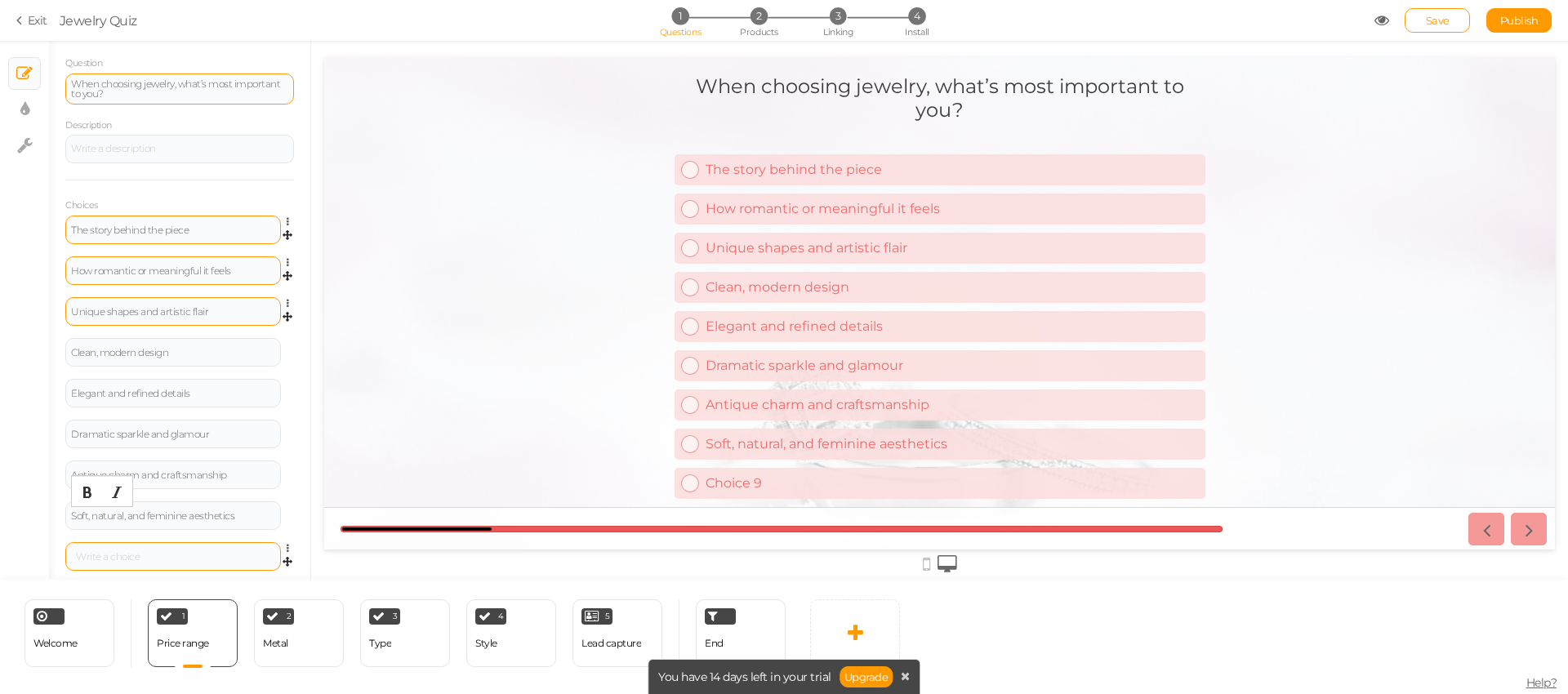 click at bounding box center [173, 557] 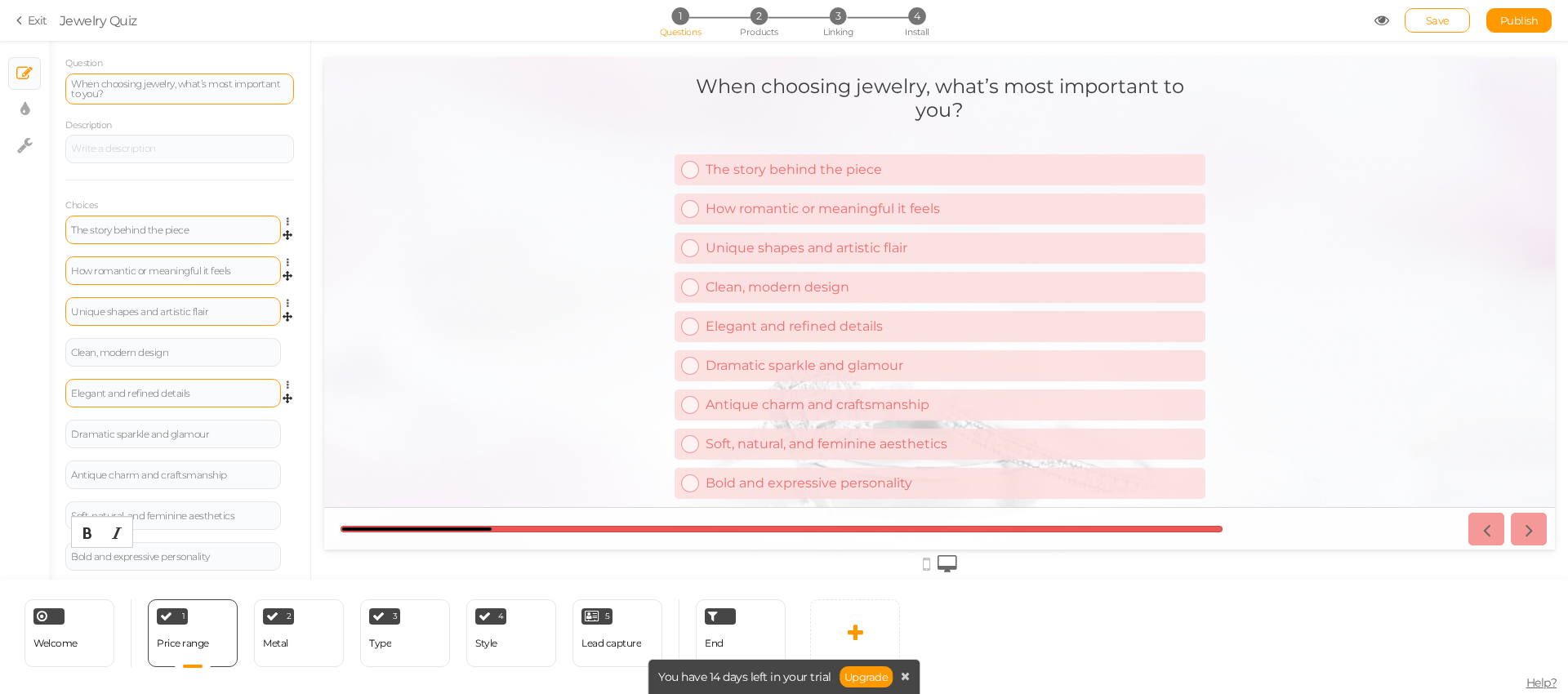 scroll, scrollTop: 167, scrollLeft: 0, axis: vertical 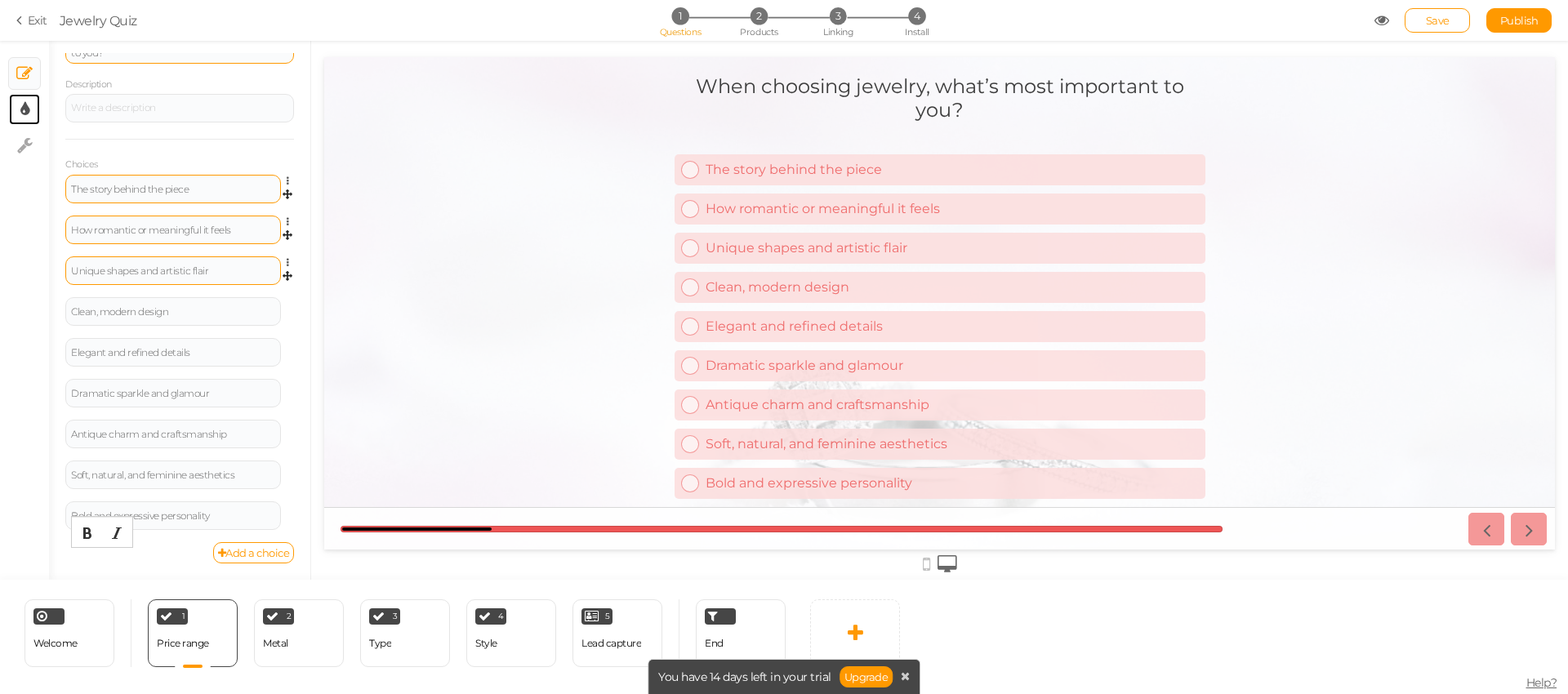 click on "× Display settings" at bounding box center [24, 109] 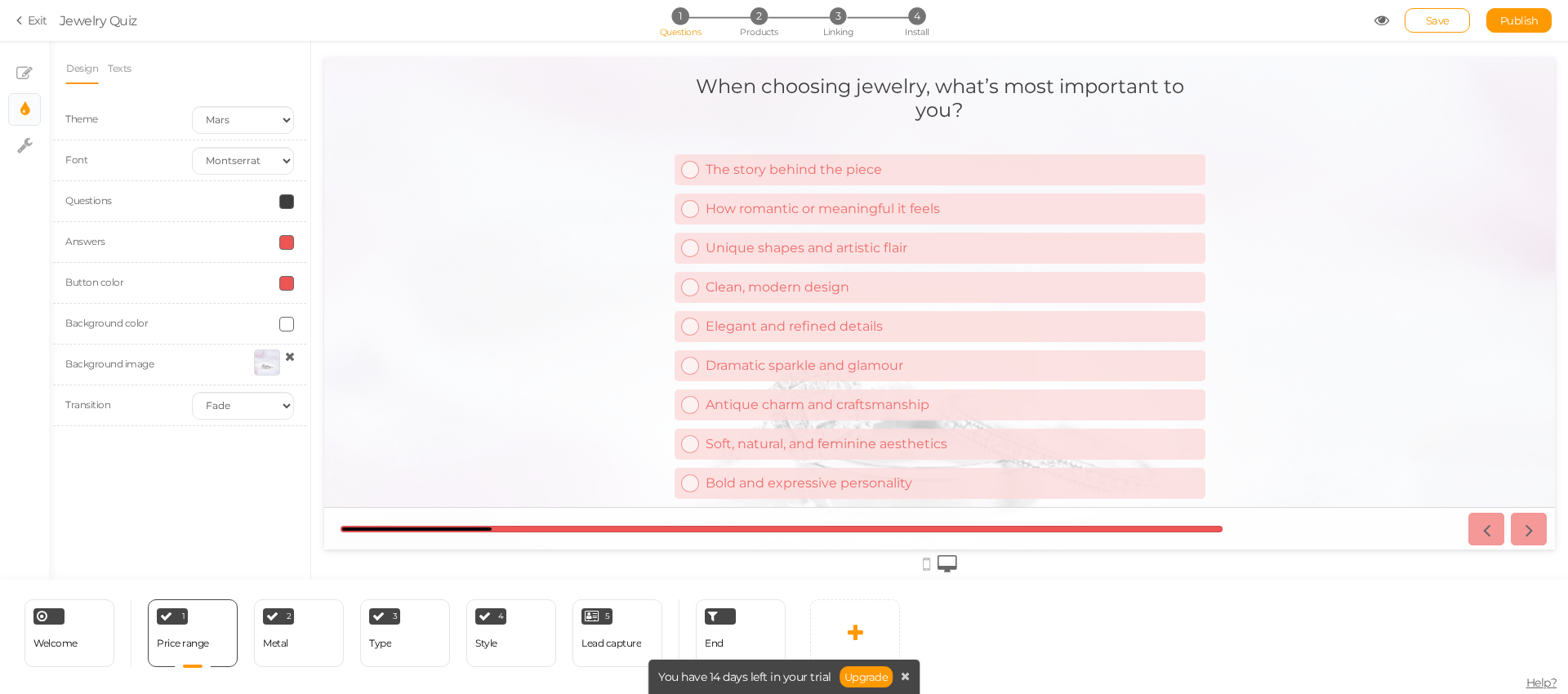 click at bounding box center [287, 242] 